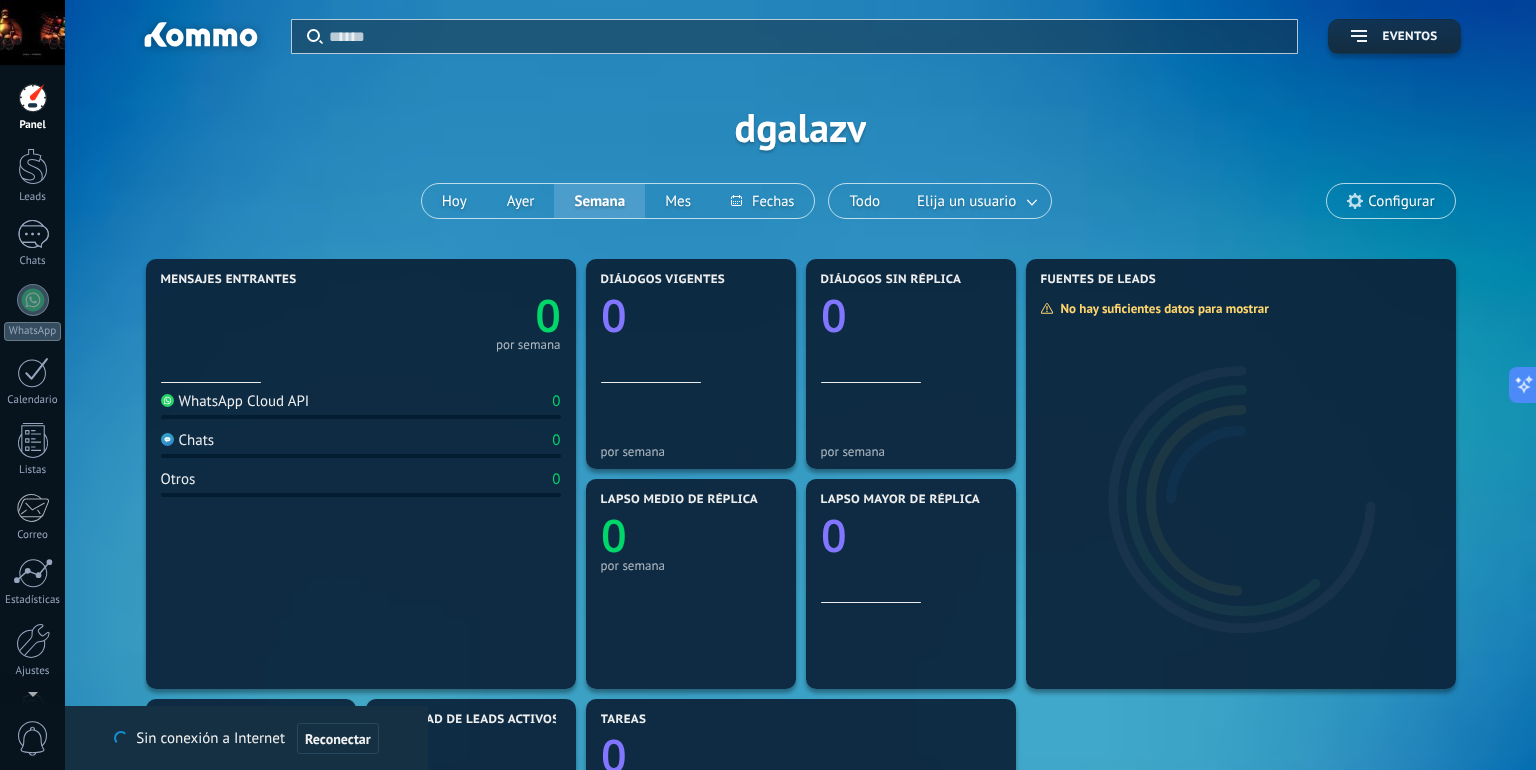 scroll, scrollTop: 0, scrollLeft: 0, axis: both 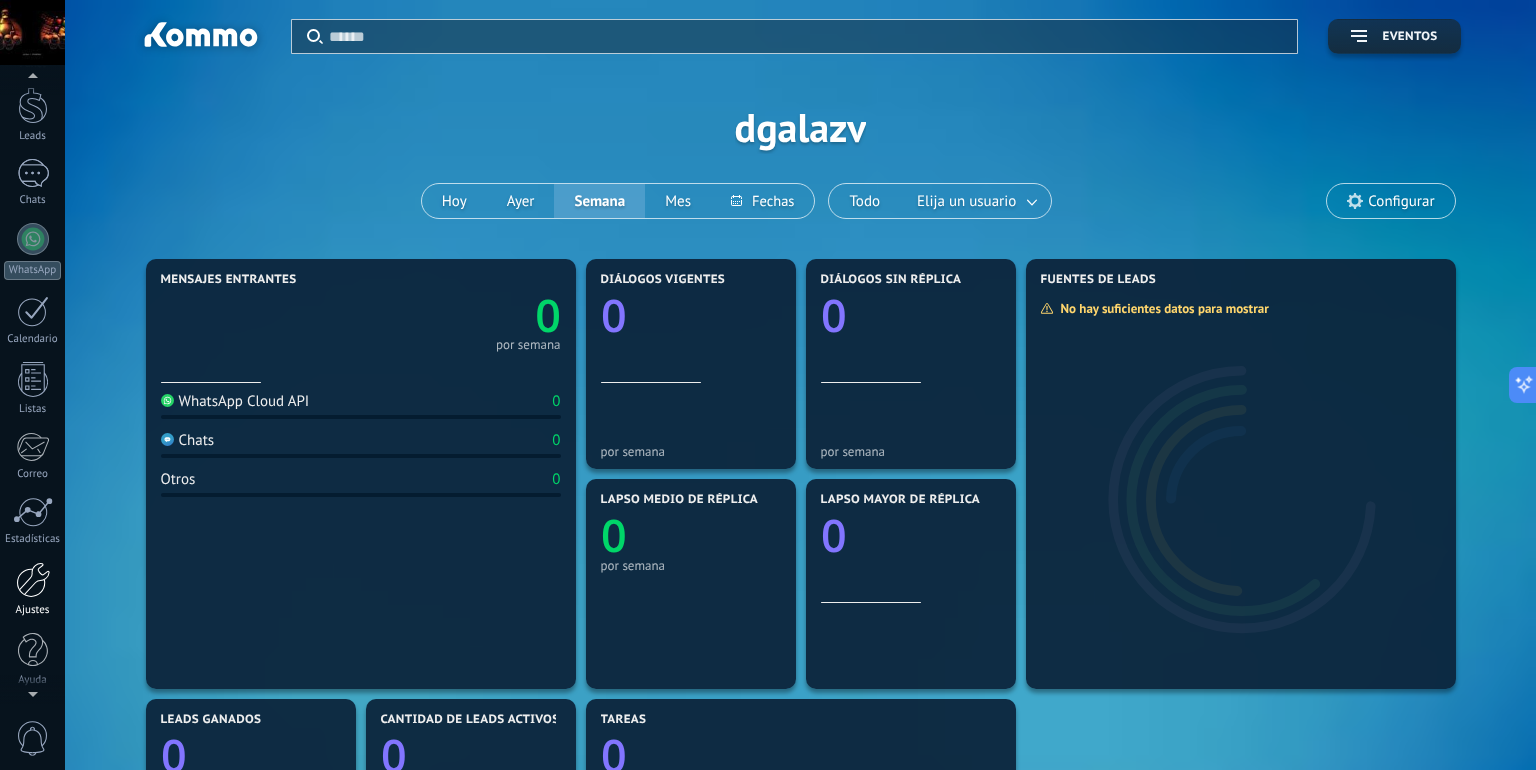click at bounding box center [33, 580] 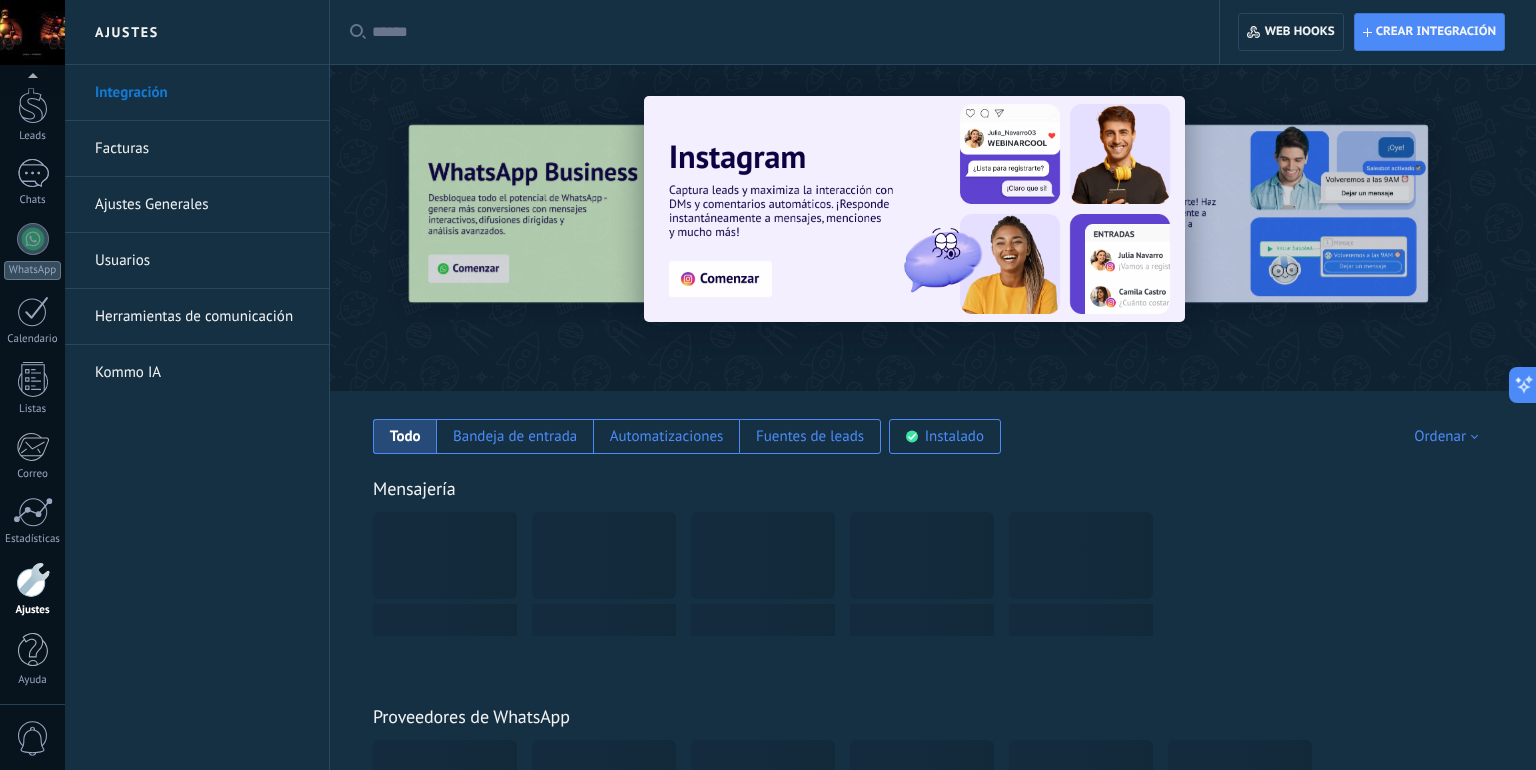 scroll, scrollTop: 61, scrollLeft: 0, axis: vertical 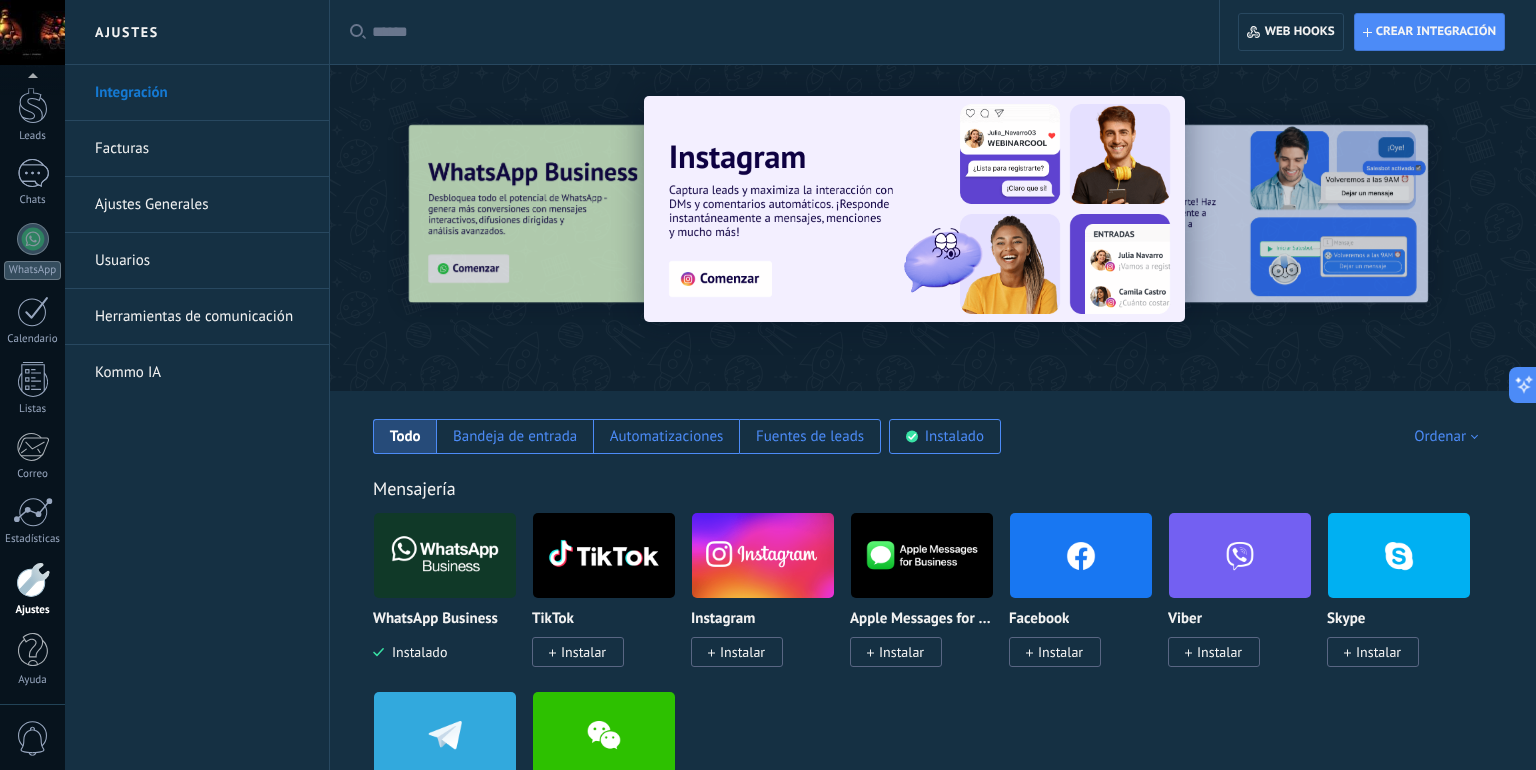 click on "Instalar" at bounding box center [742, 652] 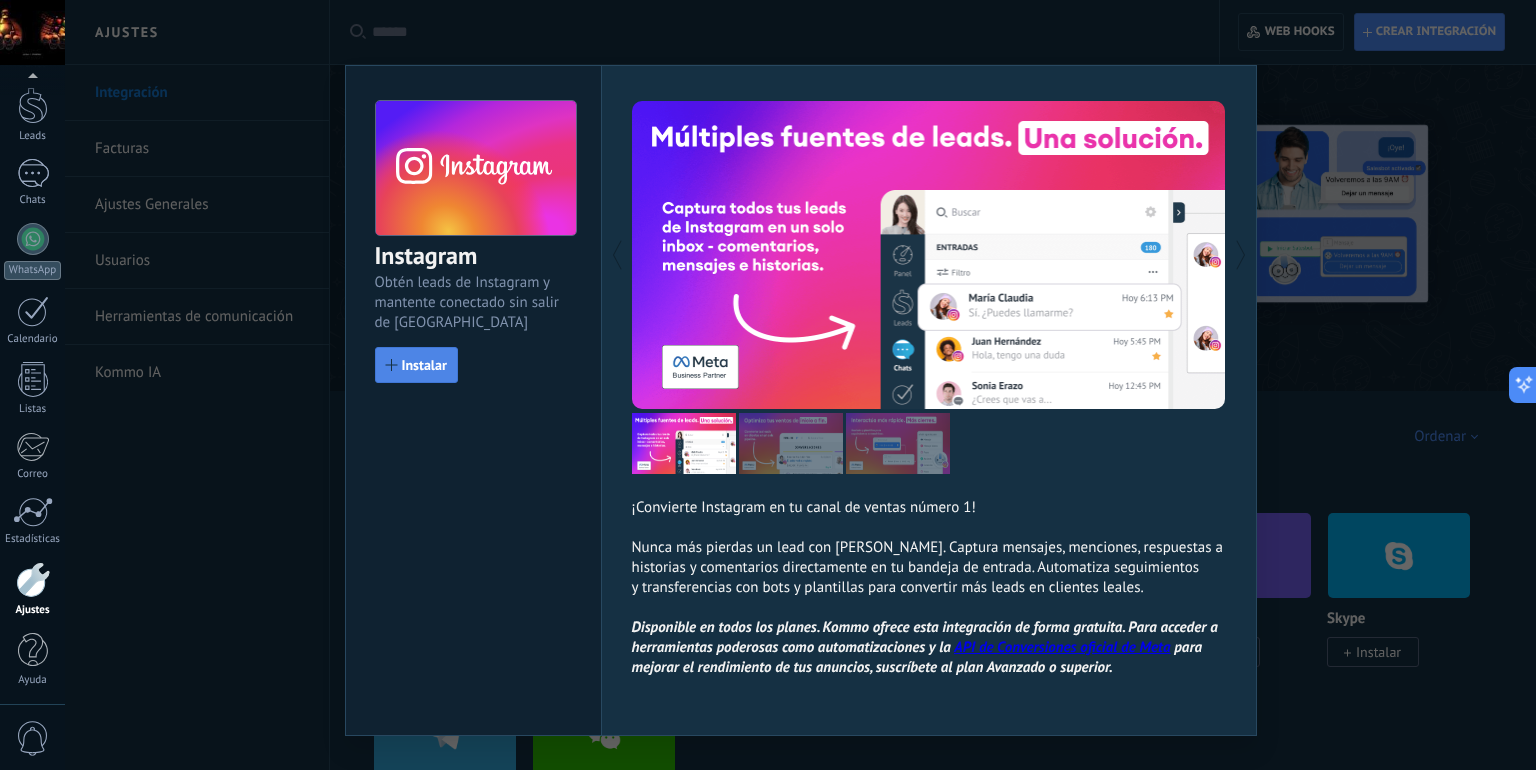 click on "Instalar" at bounding box center (424, 365) 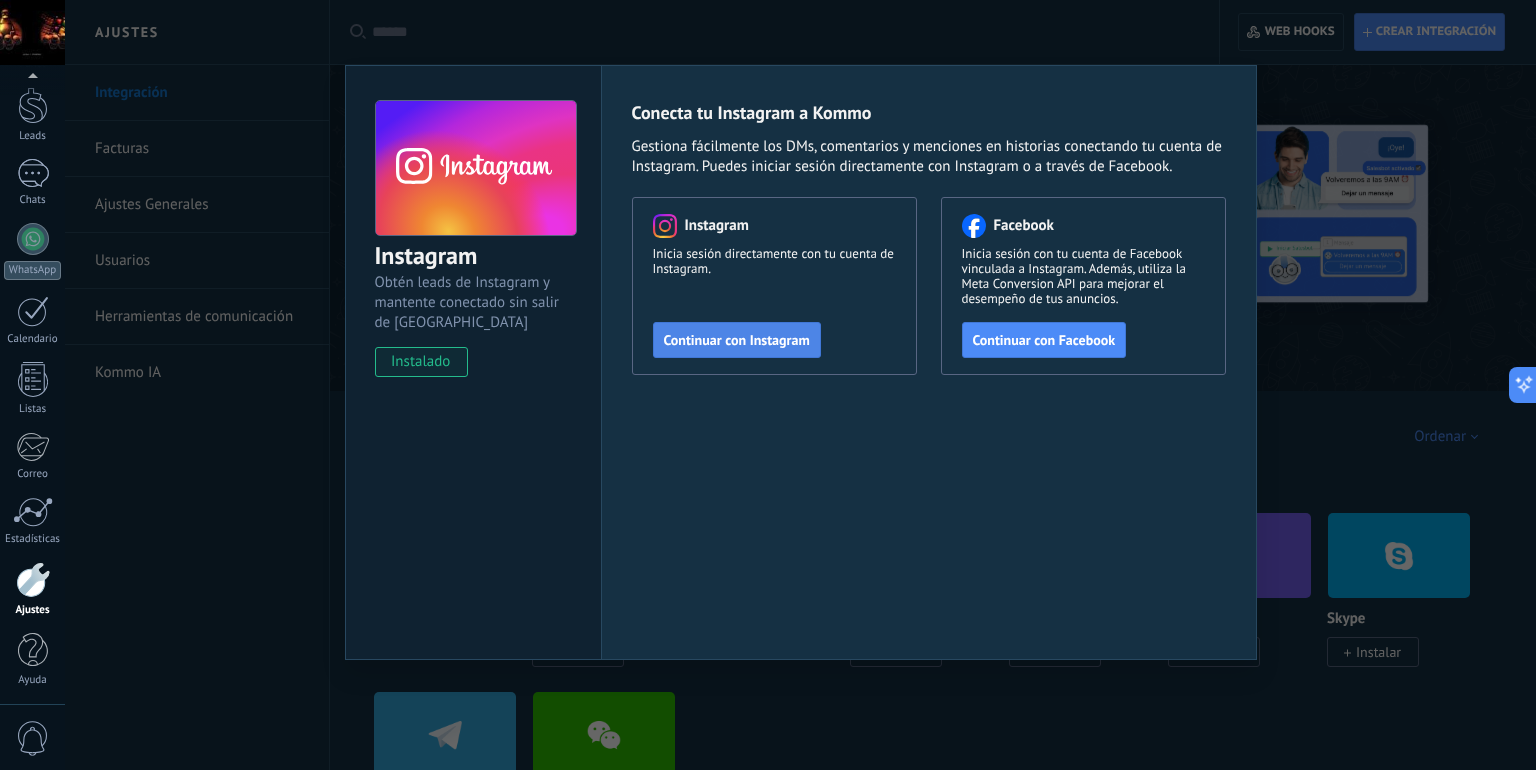 click on "Continuar con Instagram" at bounding box center [737, 340] 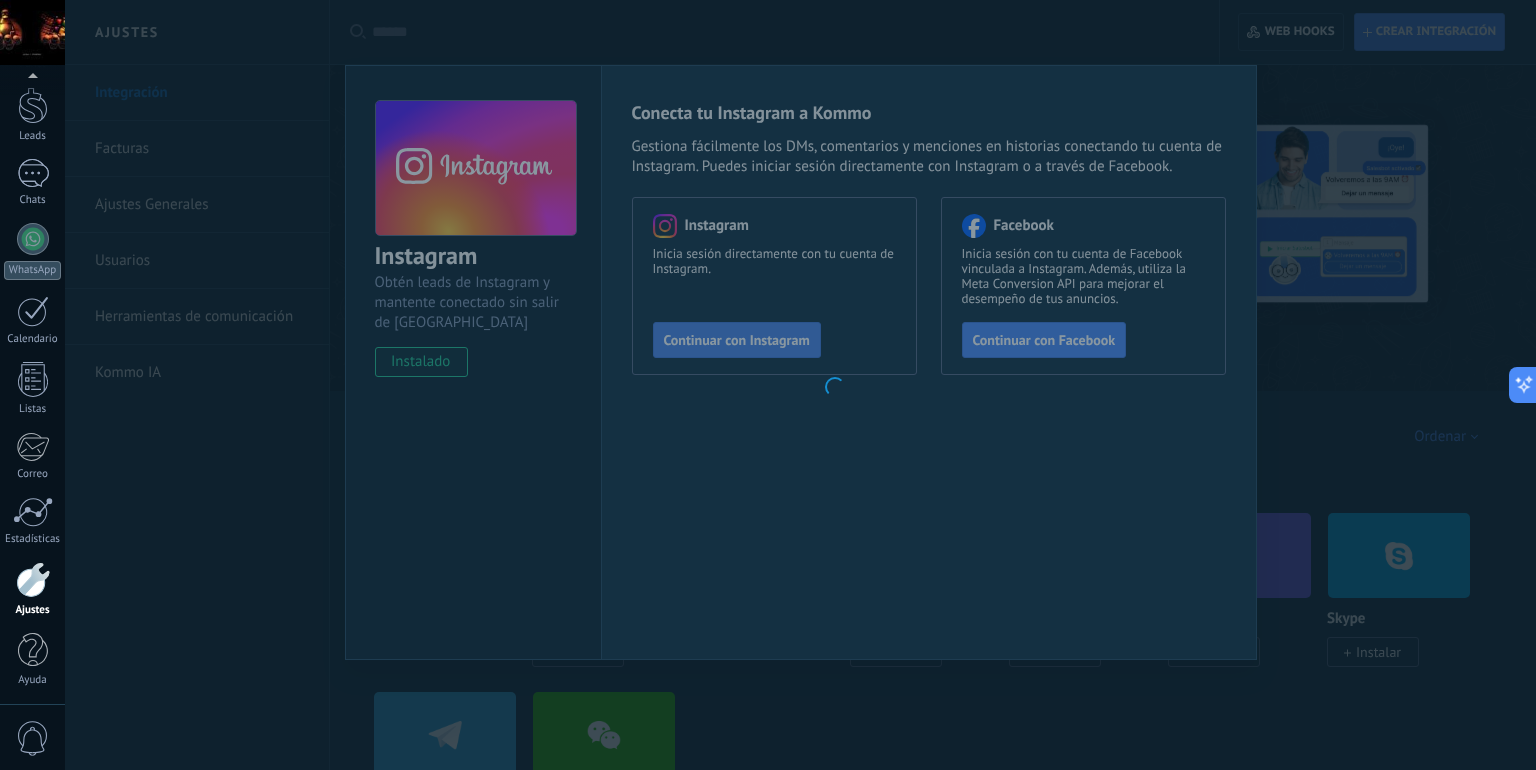 scroll, scrollTop: 61, scrollLeft: 0, axis: vertical 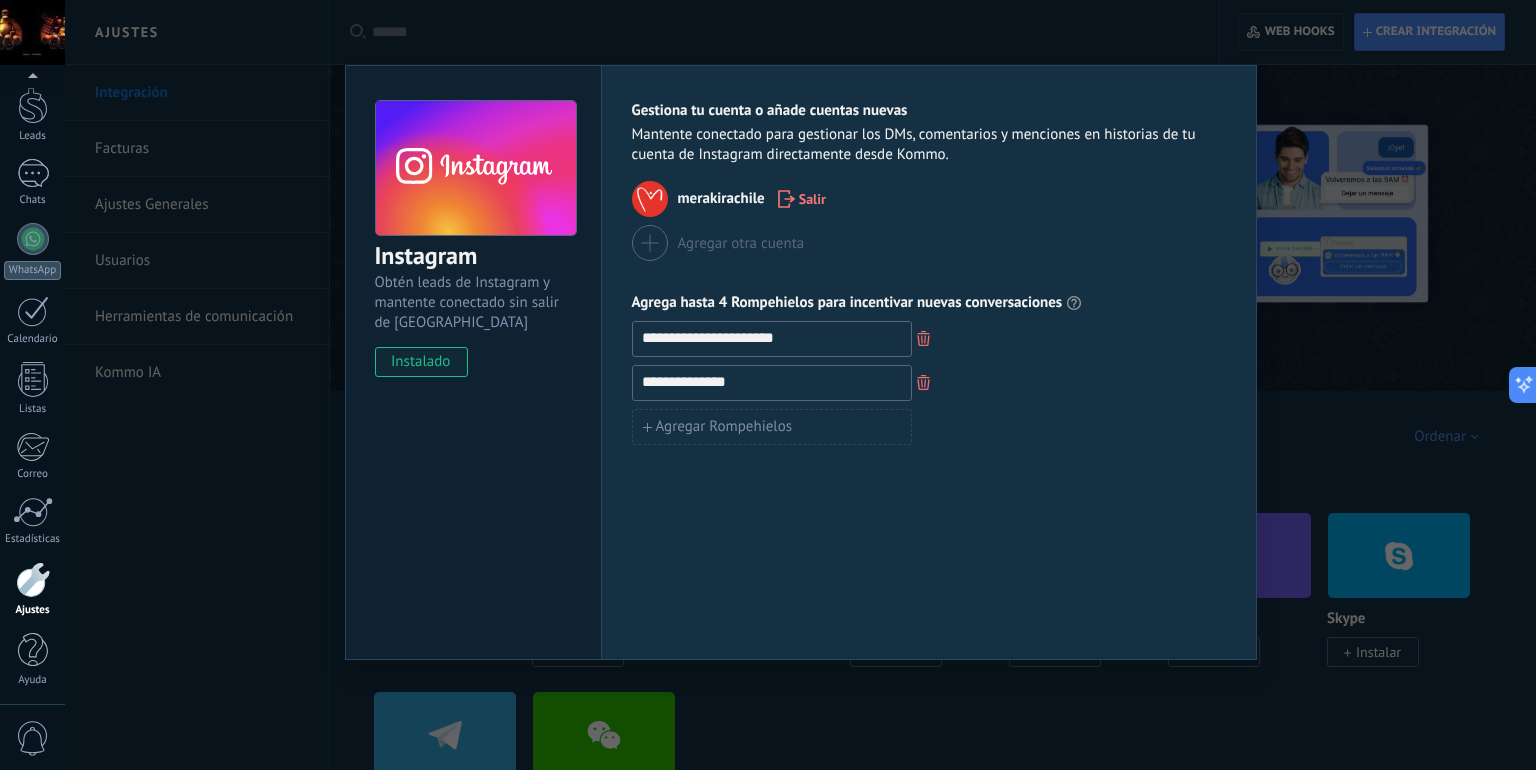 click on "**********" at bounding box center [800, 385] 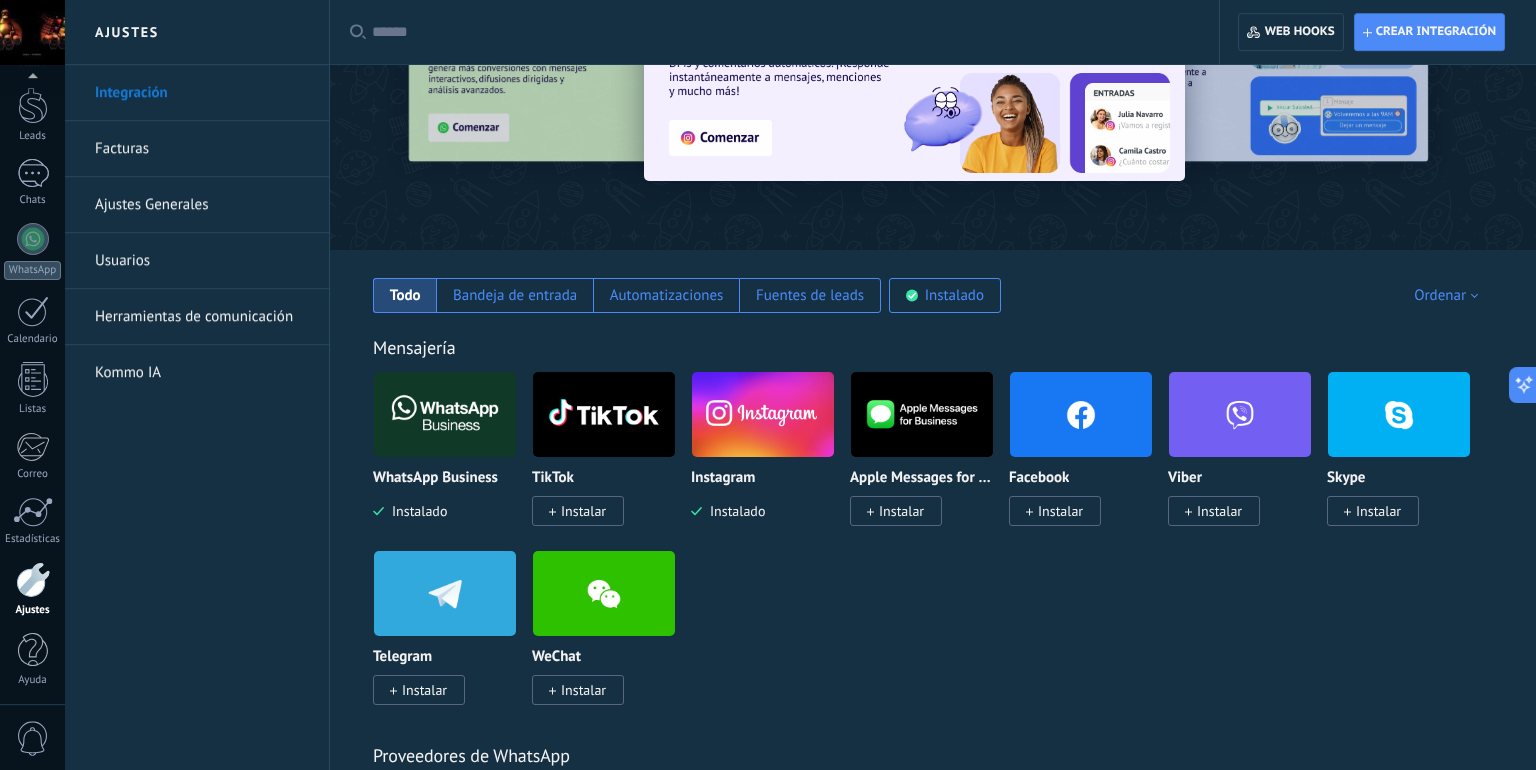 scroll, scrollTop: 211, scrollLeft: 0, axis: vertical 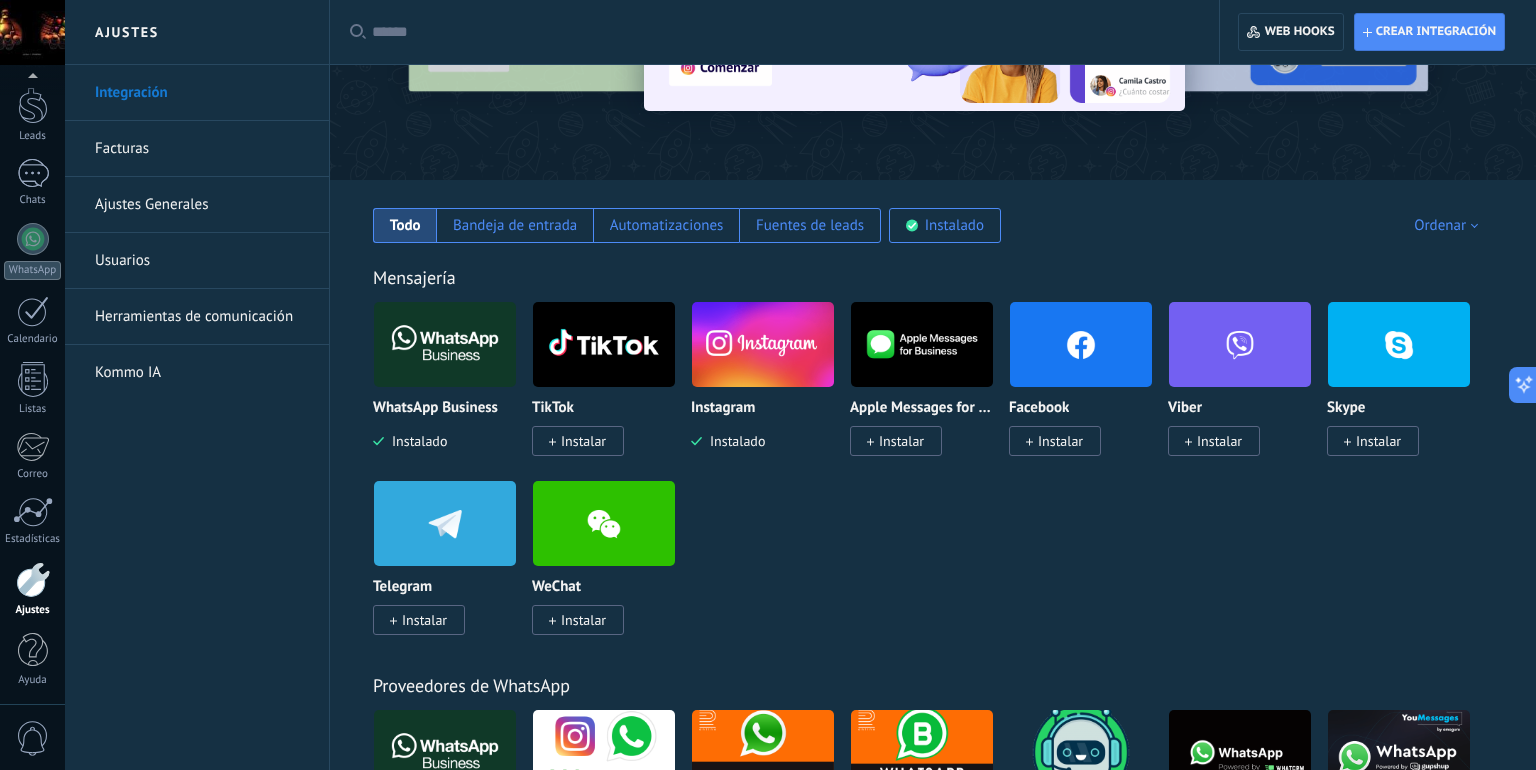 click on "Instalar" at bounding box center (1060, 441) 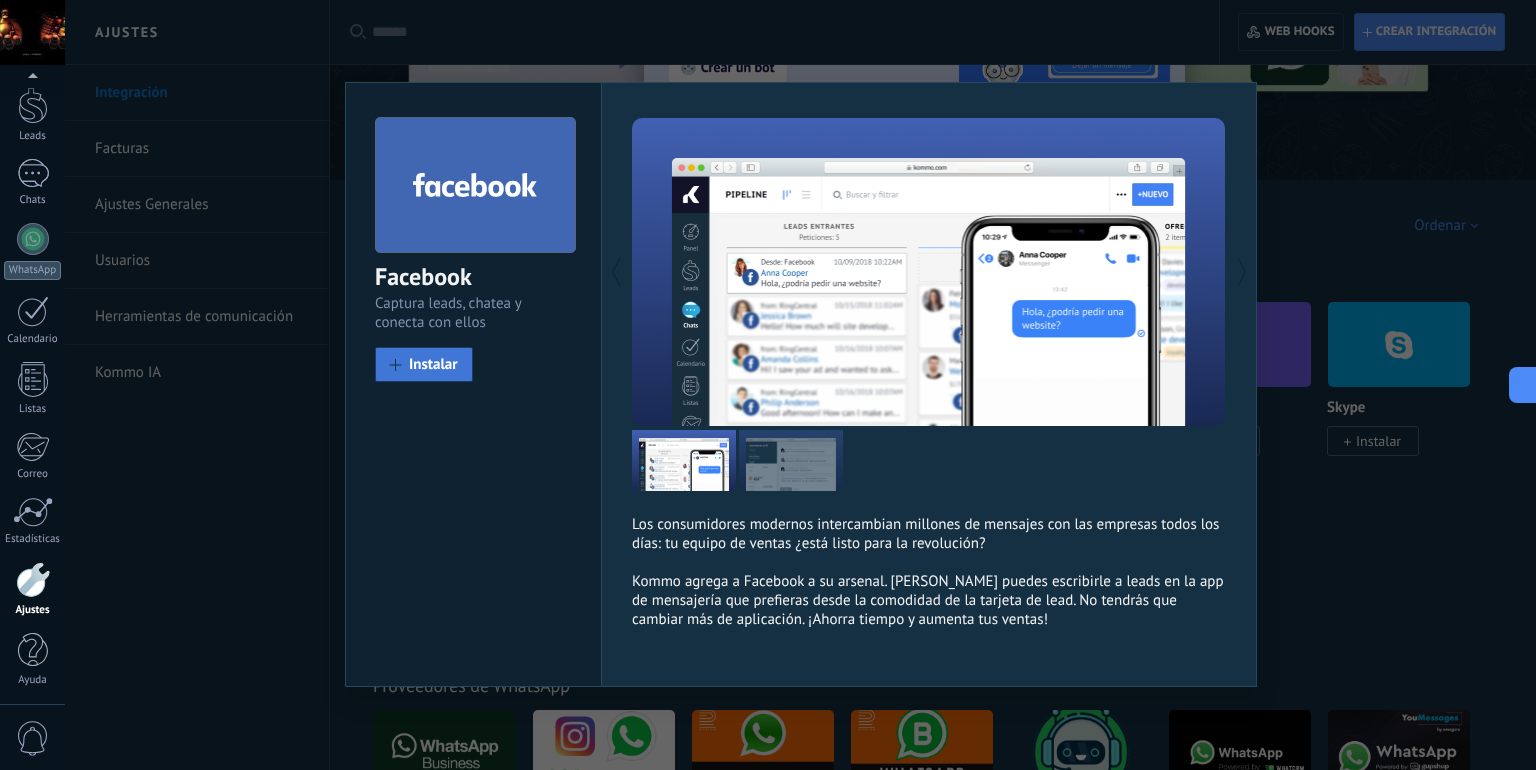click on "Instalar" at bounding box center [433, 364] 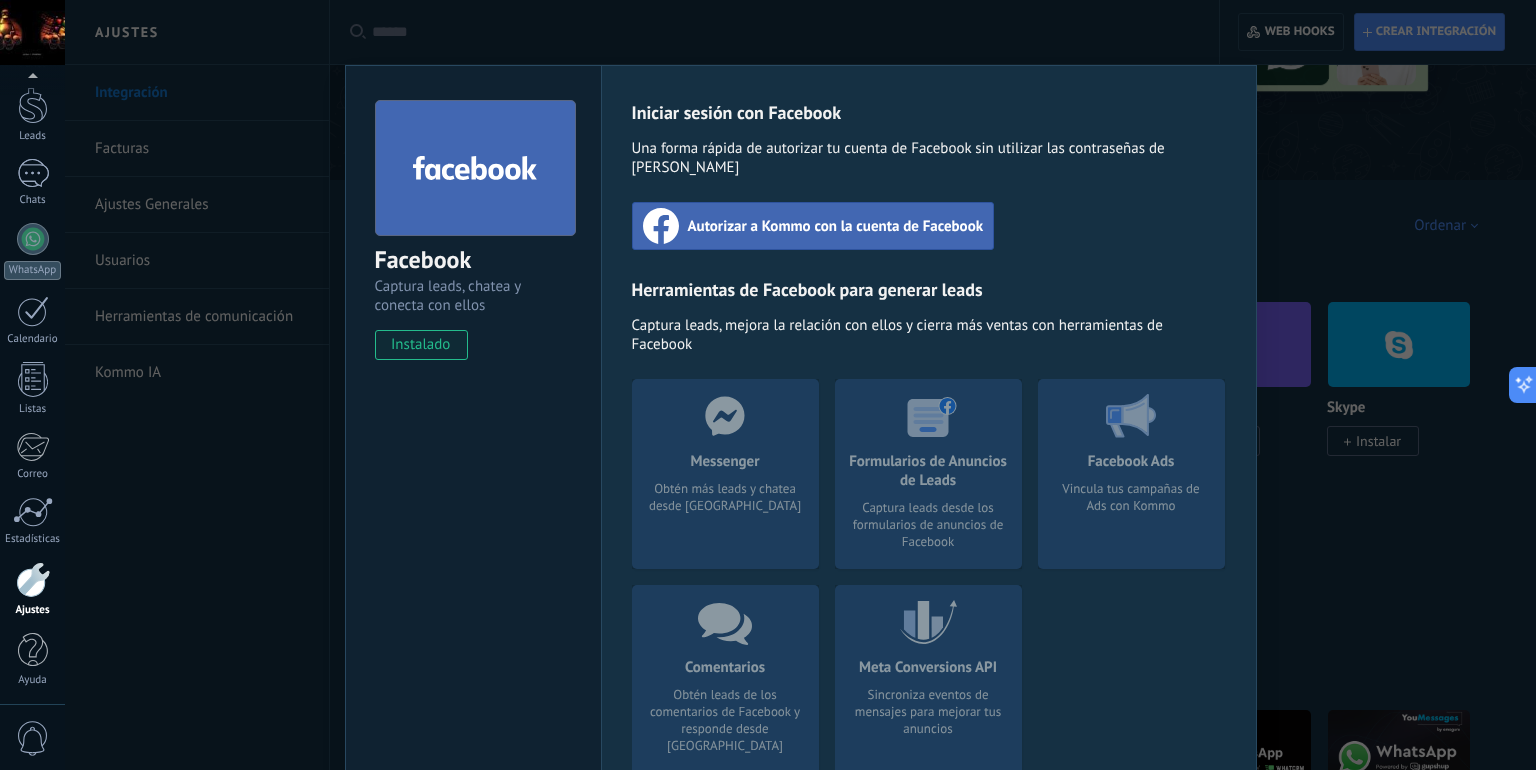 click on "Autorizar a Kommo con la cuenta de Facebook" at bounding box center (836, 226) 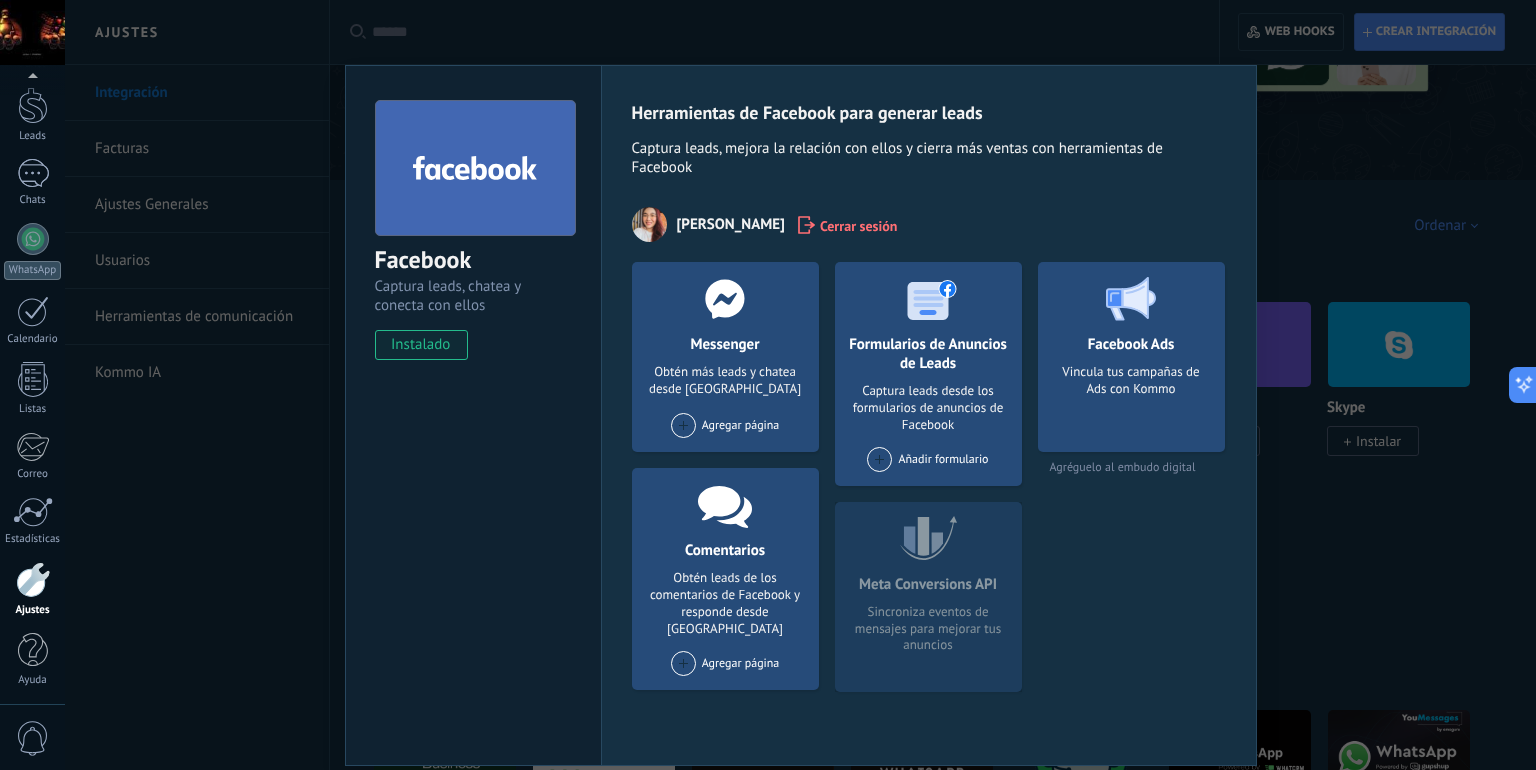 click on "Facebook Captura leads, chatea y conecta con ellos instalado Desinstalar Herramientas de Facebook para generar leads Captura leads, mejora la relación con ellos y cierra más ventas con herramientas de Facebook [PERSON_NAME] Cerrar sesión Messenger Obtén más leads y chatea desde Kommo Agregar página Comentarios Obtén leads de los comentarios de Facebook y responde desde Kommo Agregar página Formularios de Anuncios de Leads Captura leads desde los formularios de anuncios de Facebook Añadir formulario Meta Conversions API Sincroniza eventos de mensajes para mejorar tus anuncios Facebook Ads Vincula tus campañas de Ads con Kommo Agréguelo al embudo digital más" at bounding box center (800, 385) 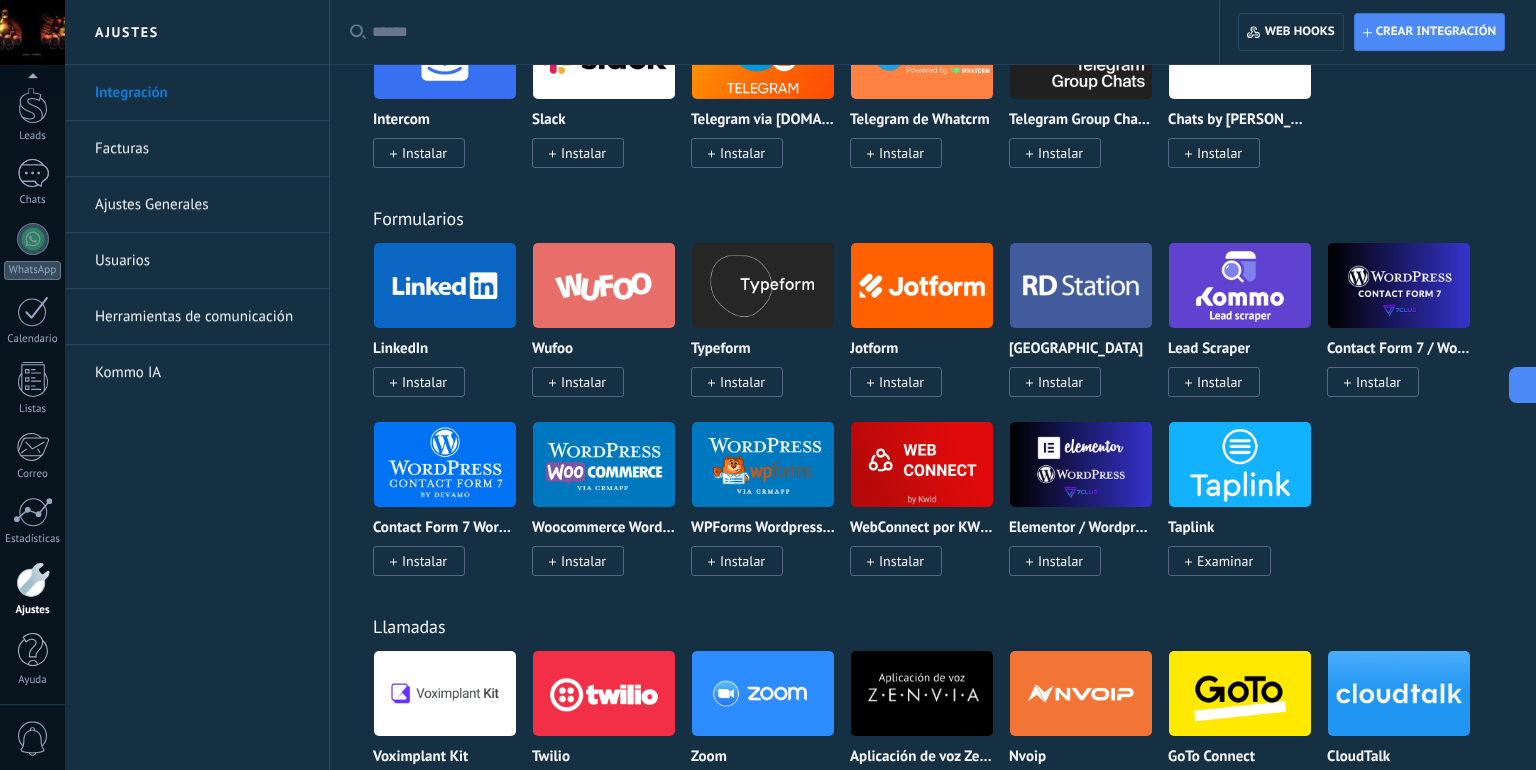 scroll, scrollTop: 1584, scrollLeft: 0, axis: vertical 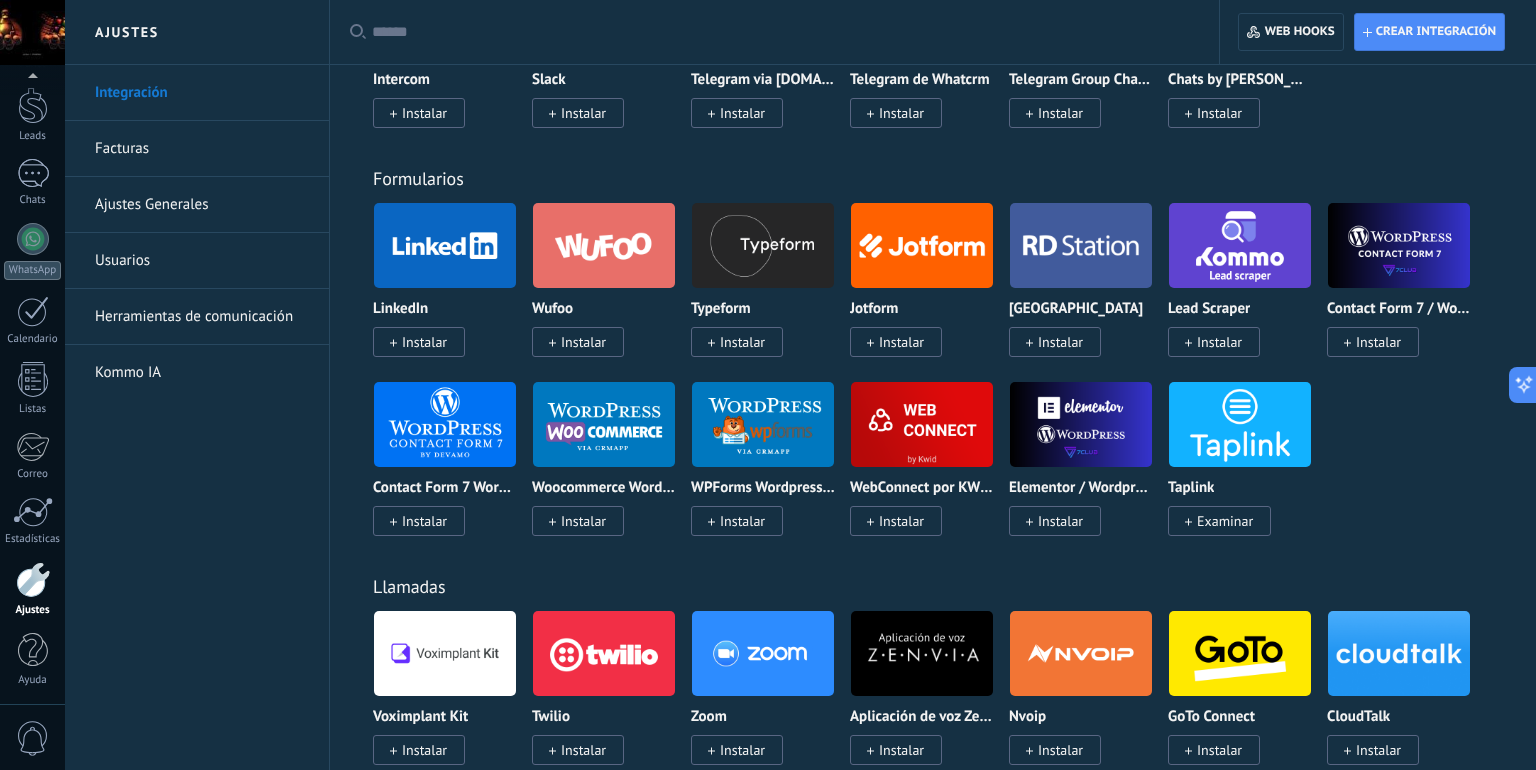 click at bounding box center (1399, 245) 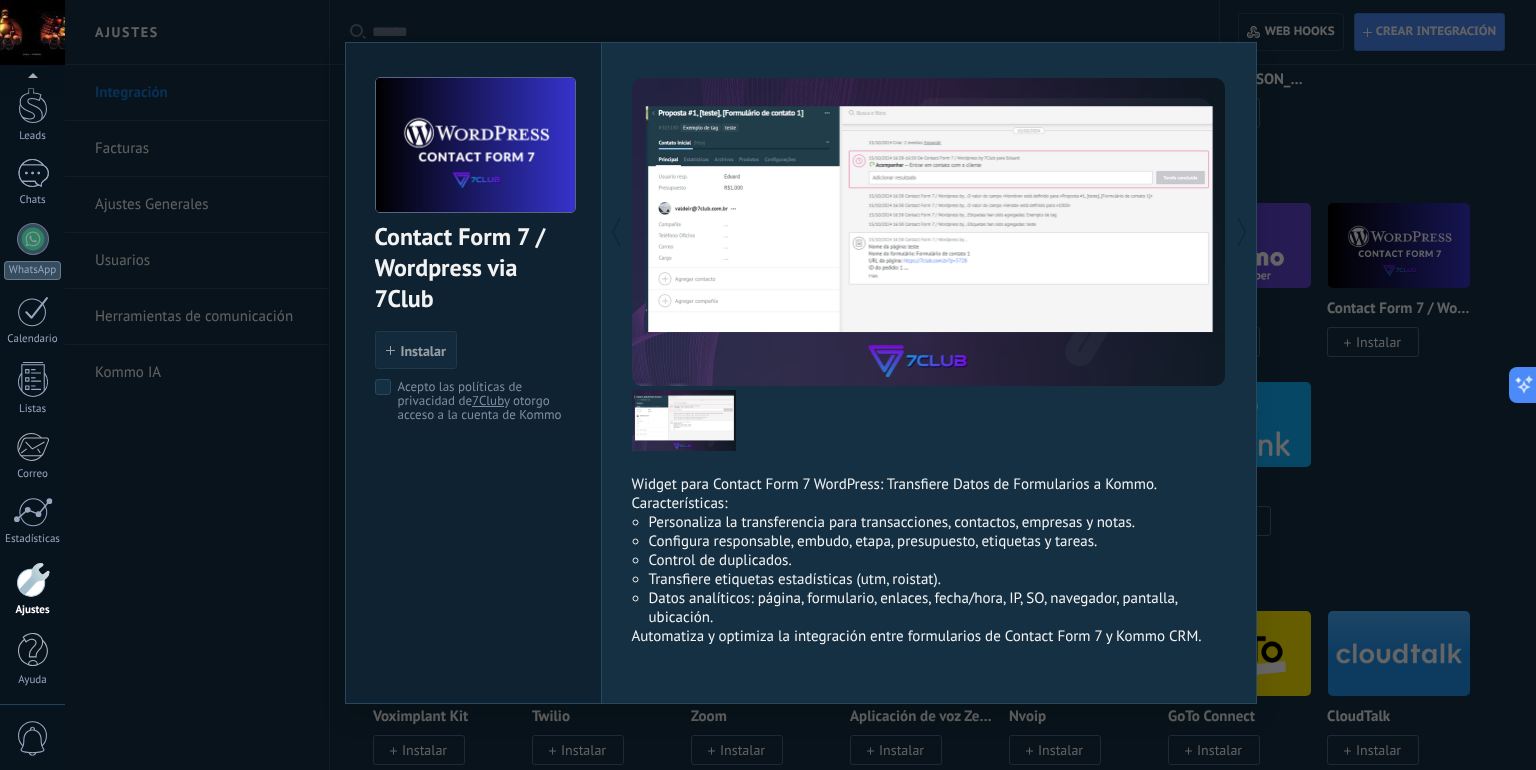 scroll, scrollTop: 32, scrollLeft: 0, axis: vertical 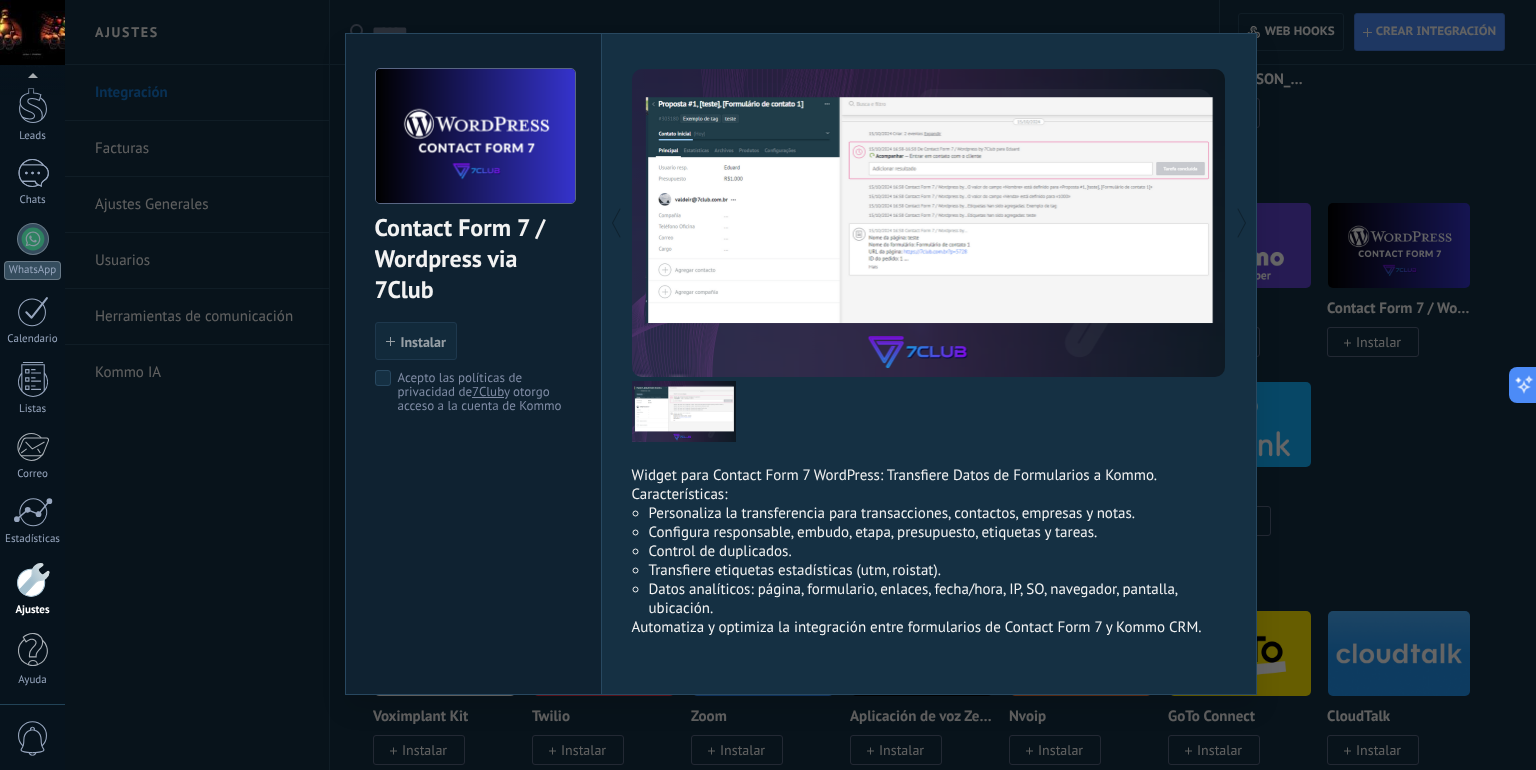 click on "Contact Form 7 / Wordpress via 7Club install Instalar Acepto las políticas de privacidad de  7Club  y otorgo acceso a la cuenta de Kommo Widget para Contact Form 7 WordPress: Transfiere Datos de Formularios a Kommo.
Características:
Personaliza la transferencia para transacciones, contactos, empresas y notas.
Configura responsable, embudo, etapa, presupuesto, etiquetas y tareas.
Control de duplicados.
Transfiere etiquetas estadísticas (utm, roistat).
Datos analíticos: página, formulario, enlaces, fecha/hora, IP, SO, navegador, pantalla, ubicación.
Automatiza y optimiza la integración entre formularios de Contact Form 7 y Kommo CRM. más" at bounding box center (800, 385) 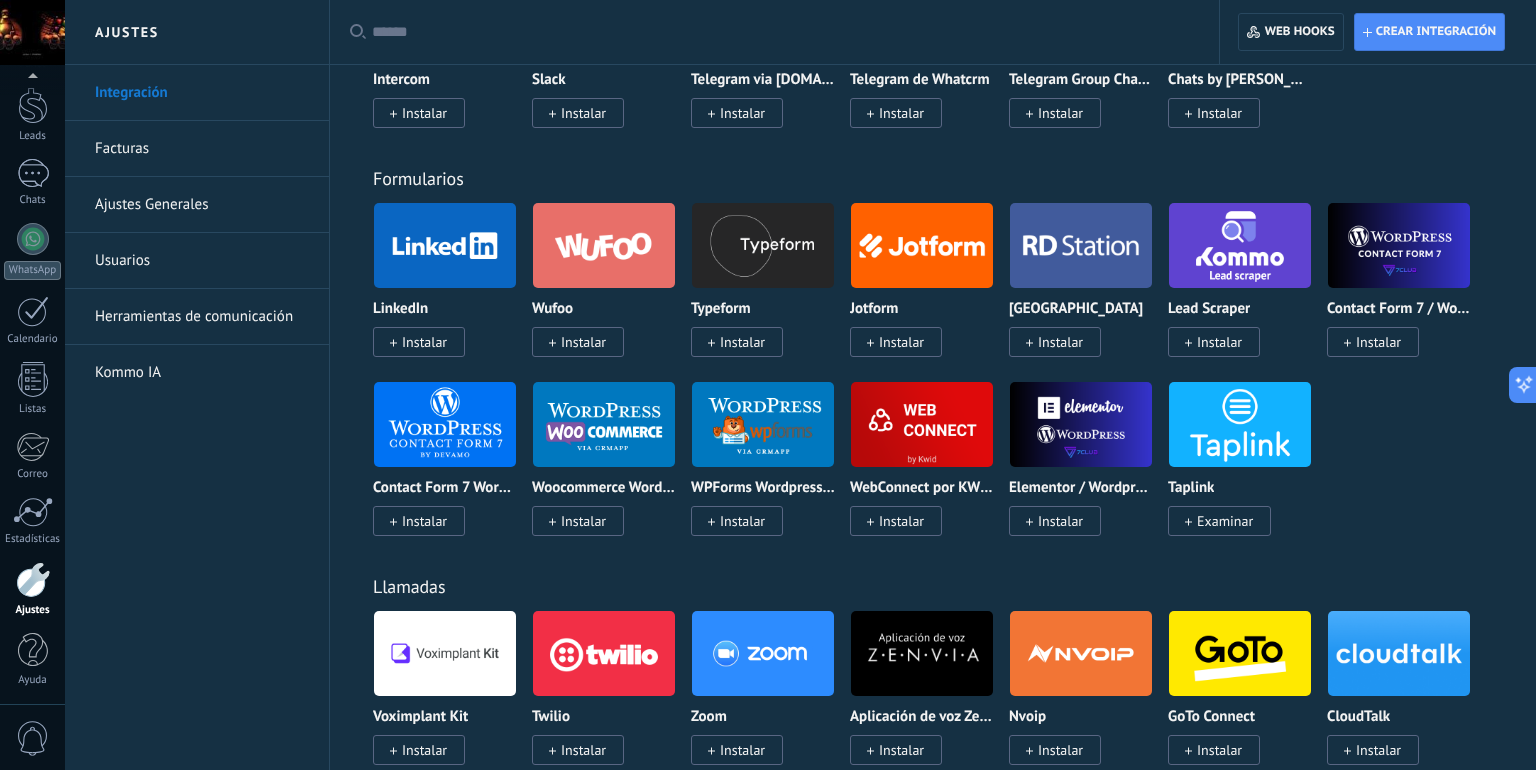 scroll, scrollTop: 0, scrollLeft: 0, axis: both 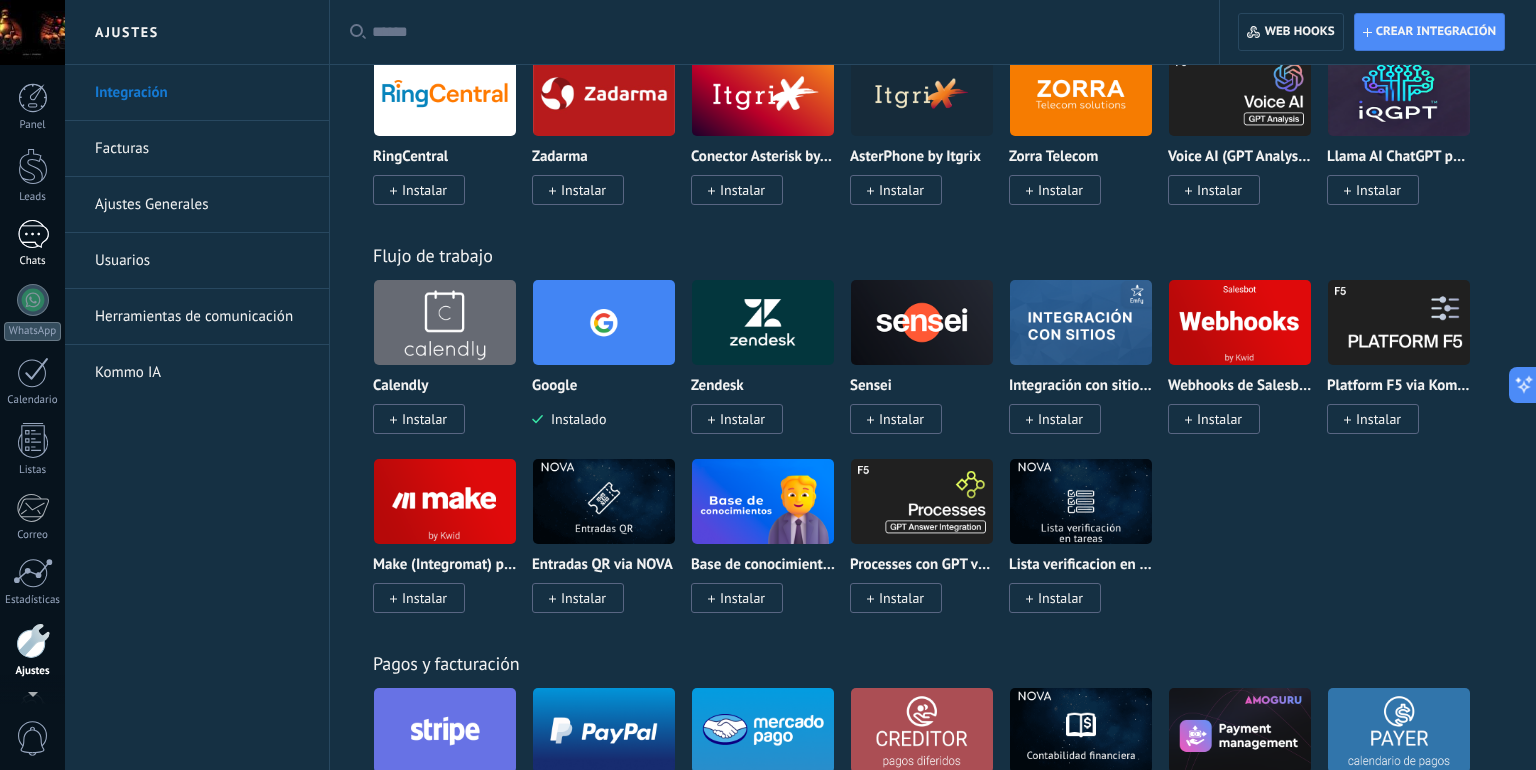 click at bounding box center [33, 234] 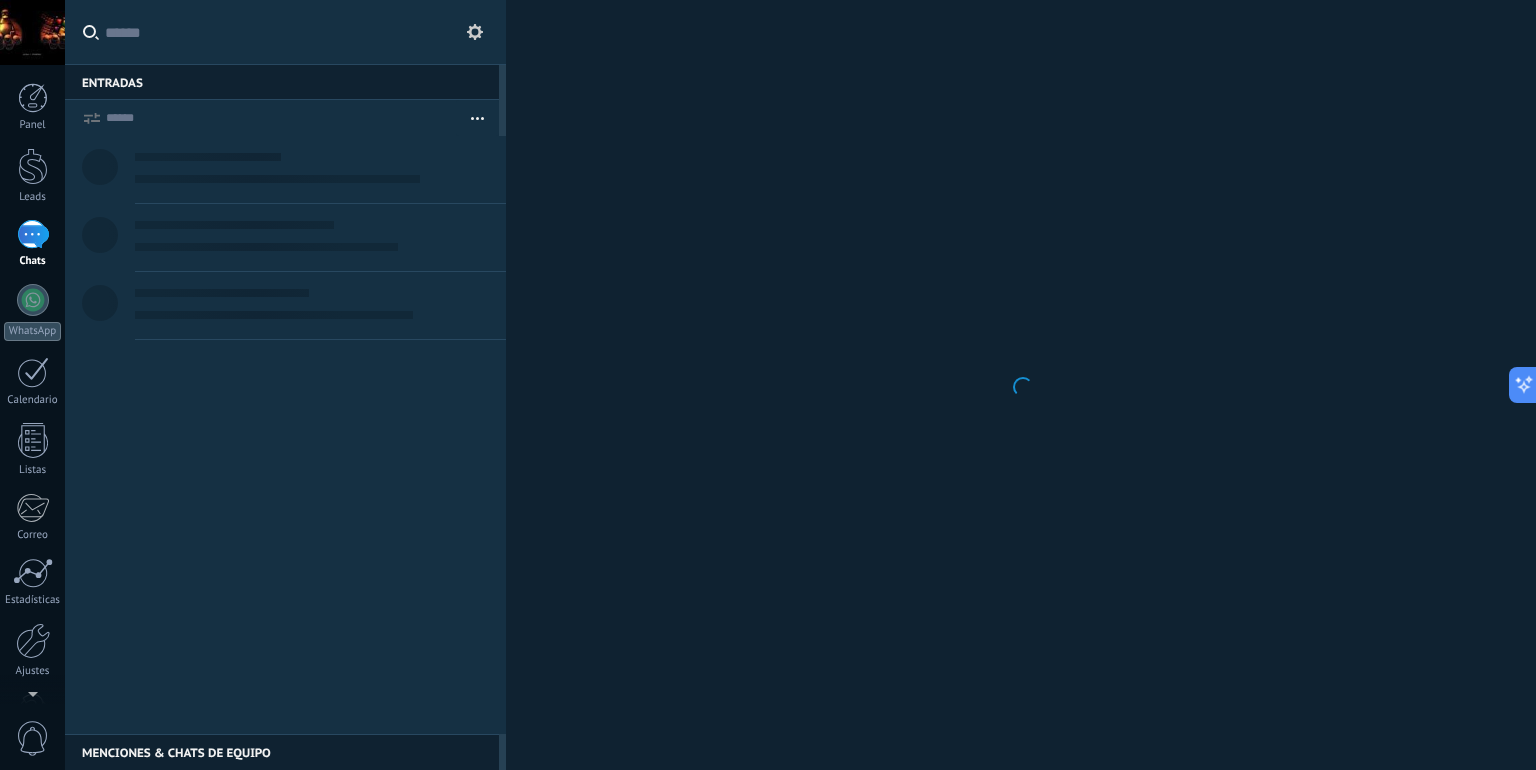 scroll, scrollTop: 0, scrollLeft: 0, axis: both 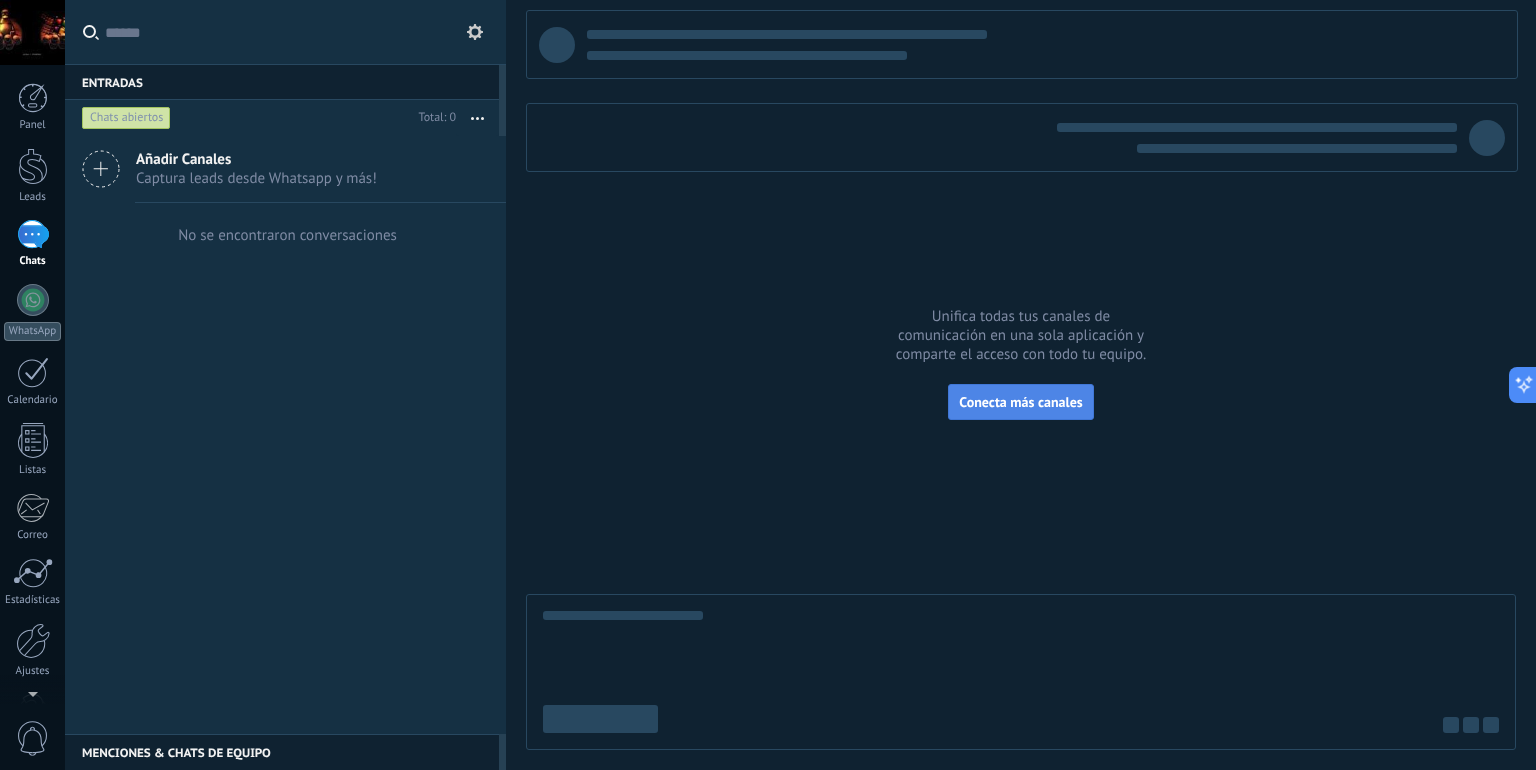 click on "Conecta más canales" at bounding box center [1020, 402] 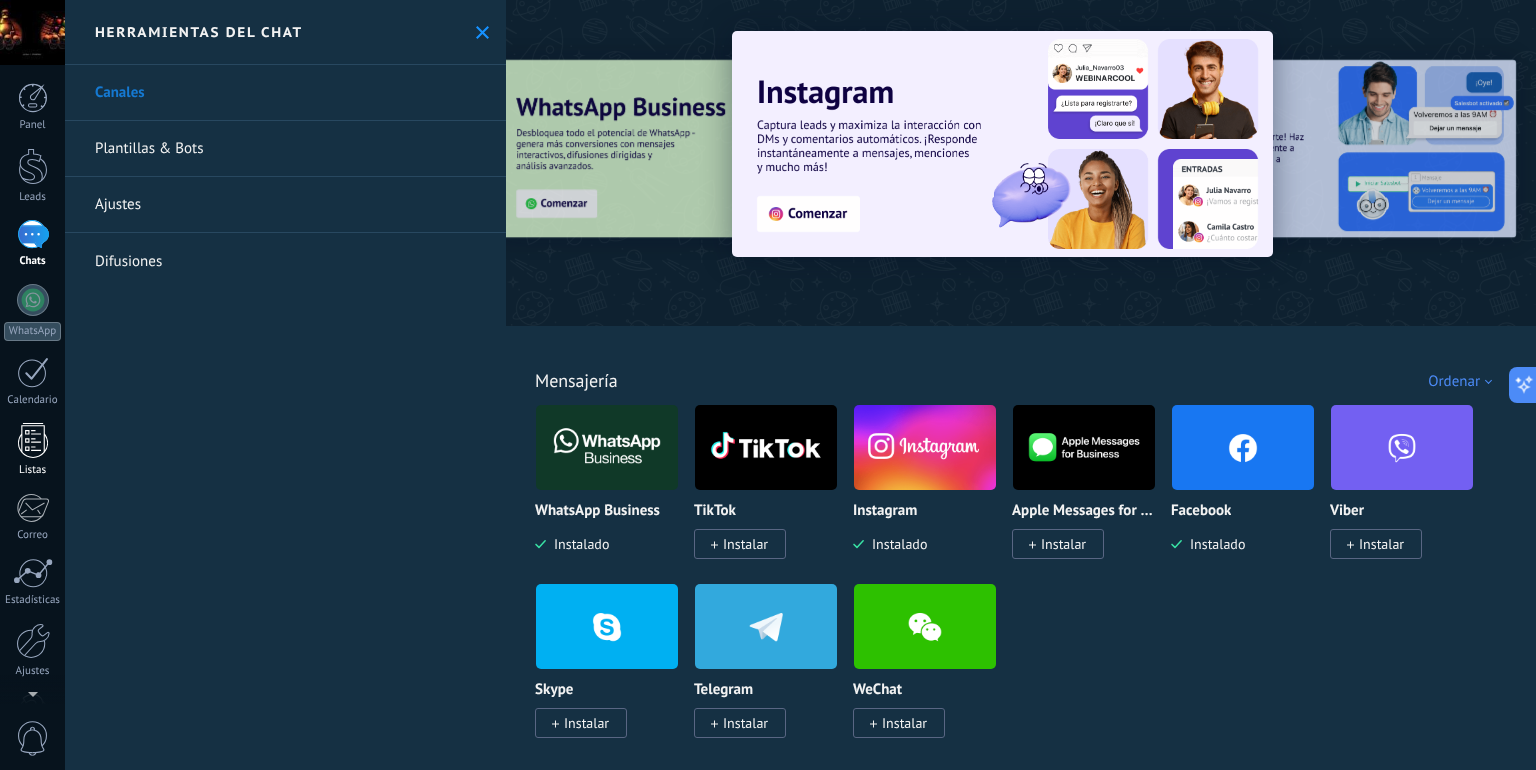 click at bounding box center (33, 440) 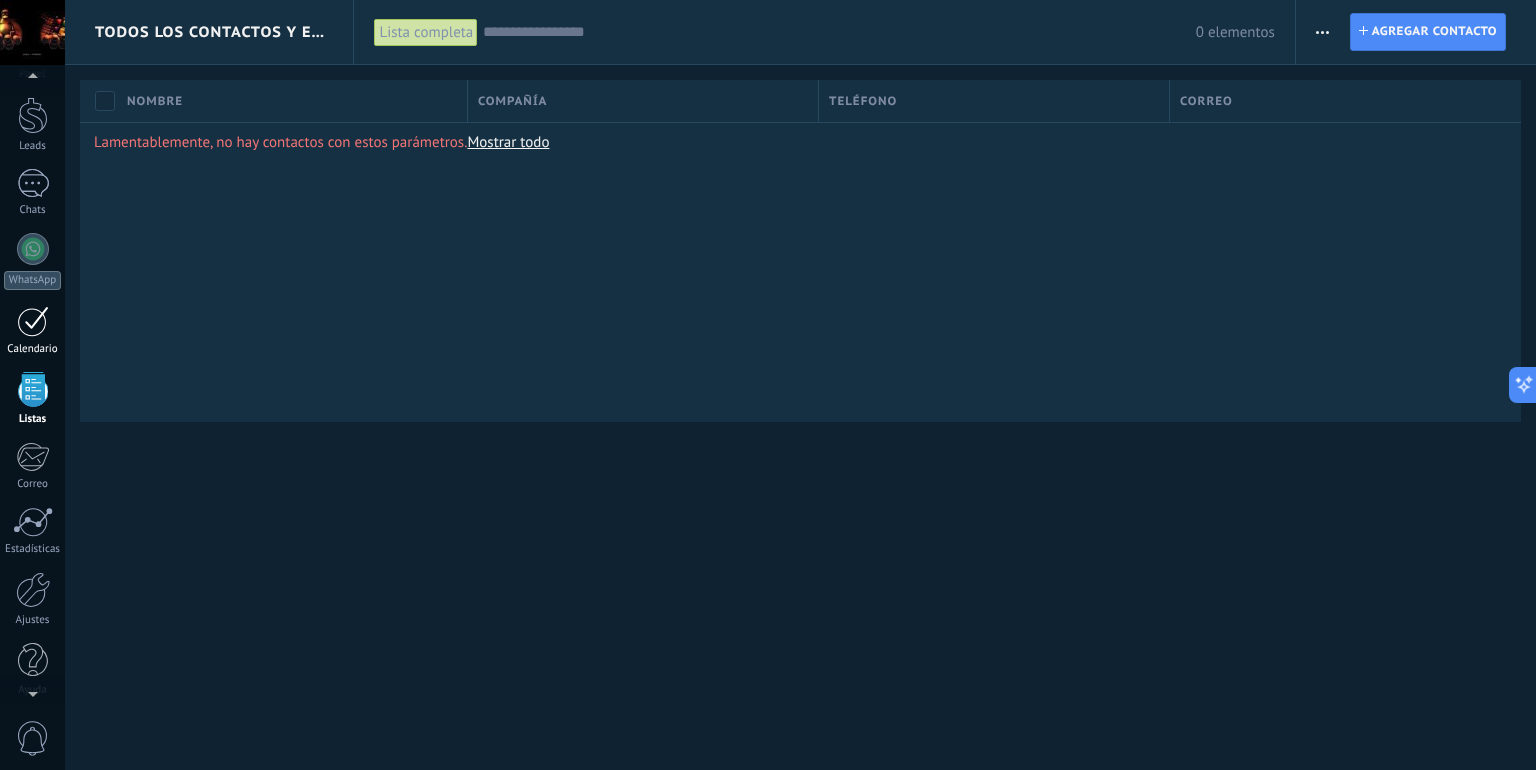 scroll, scrollTop: 0, scrollLeft: 0, axis: both 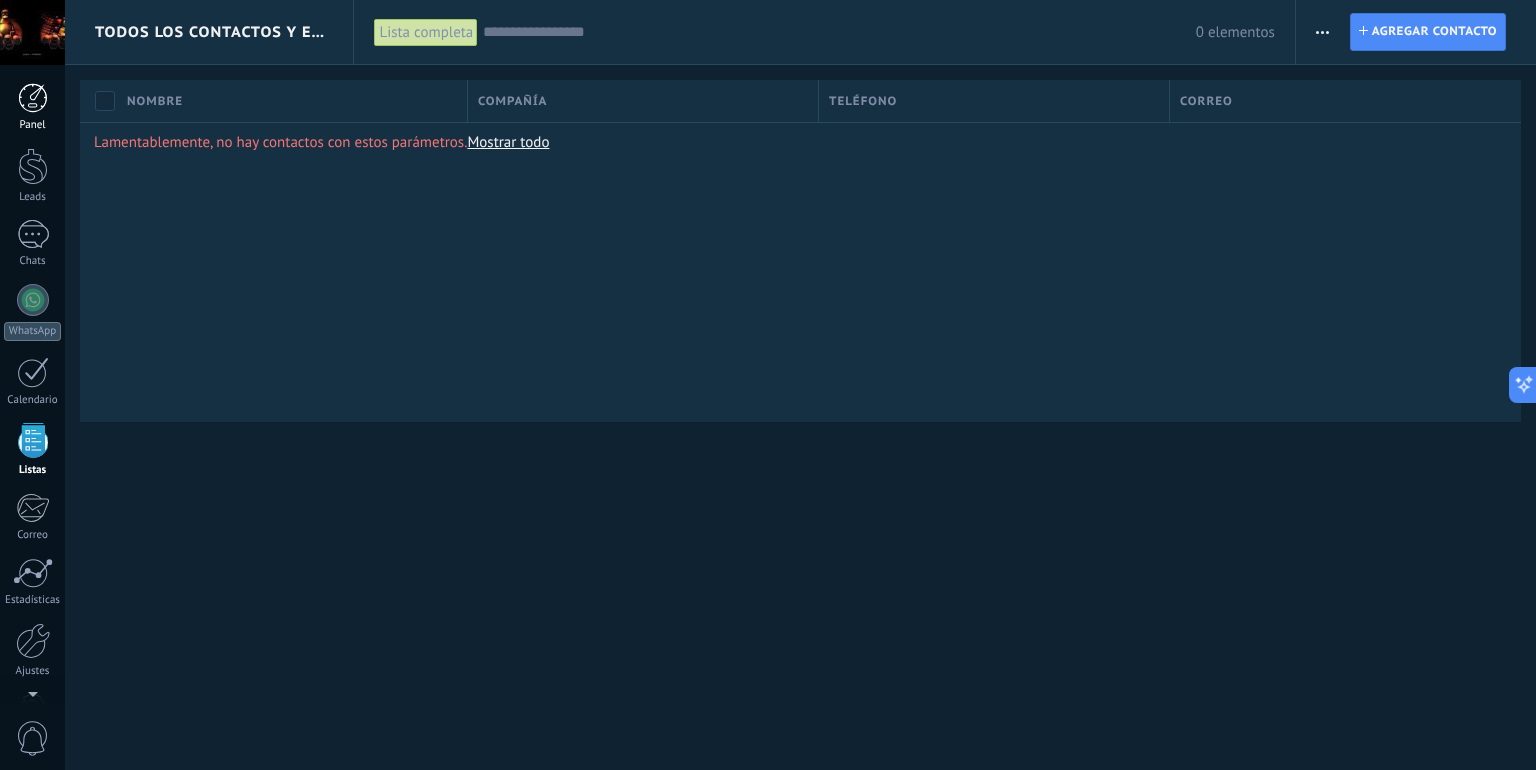click at bounding box center [33, 98] 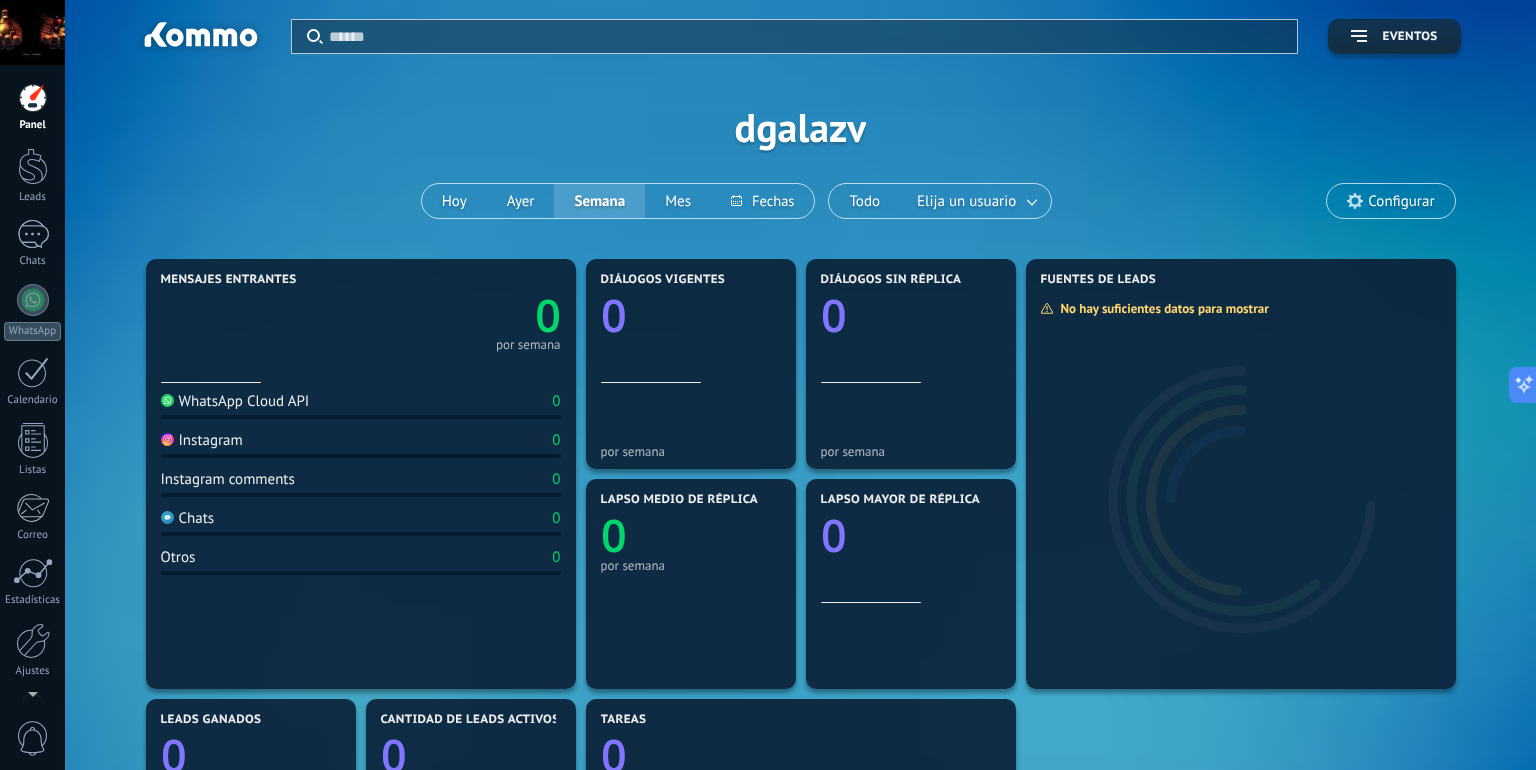 click on "Instagram" at bounding box center [202, 440] 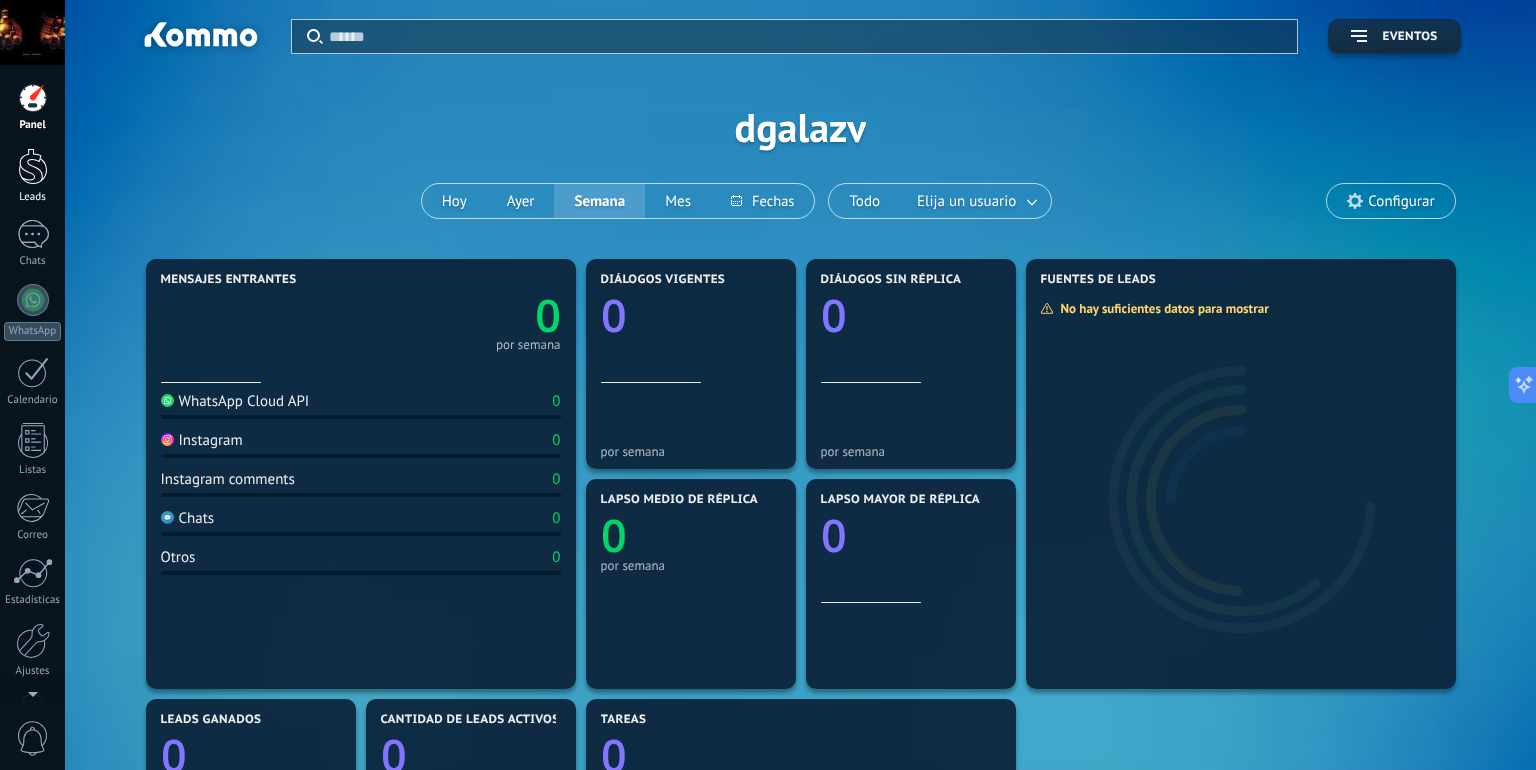 click at bounding box center [33, 166] 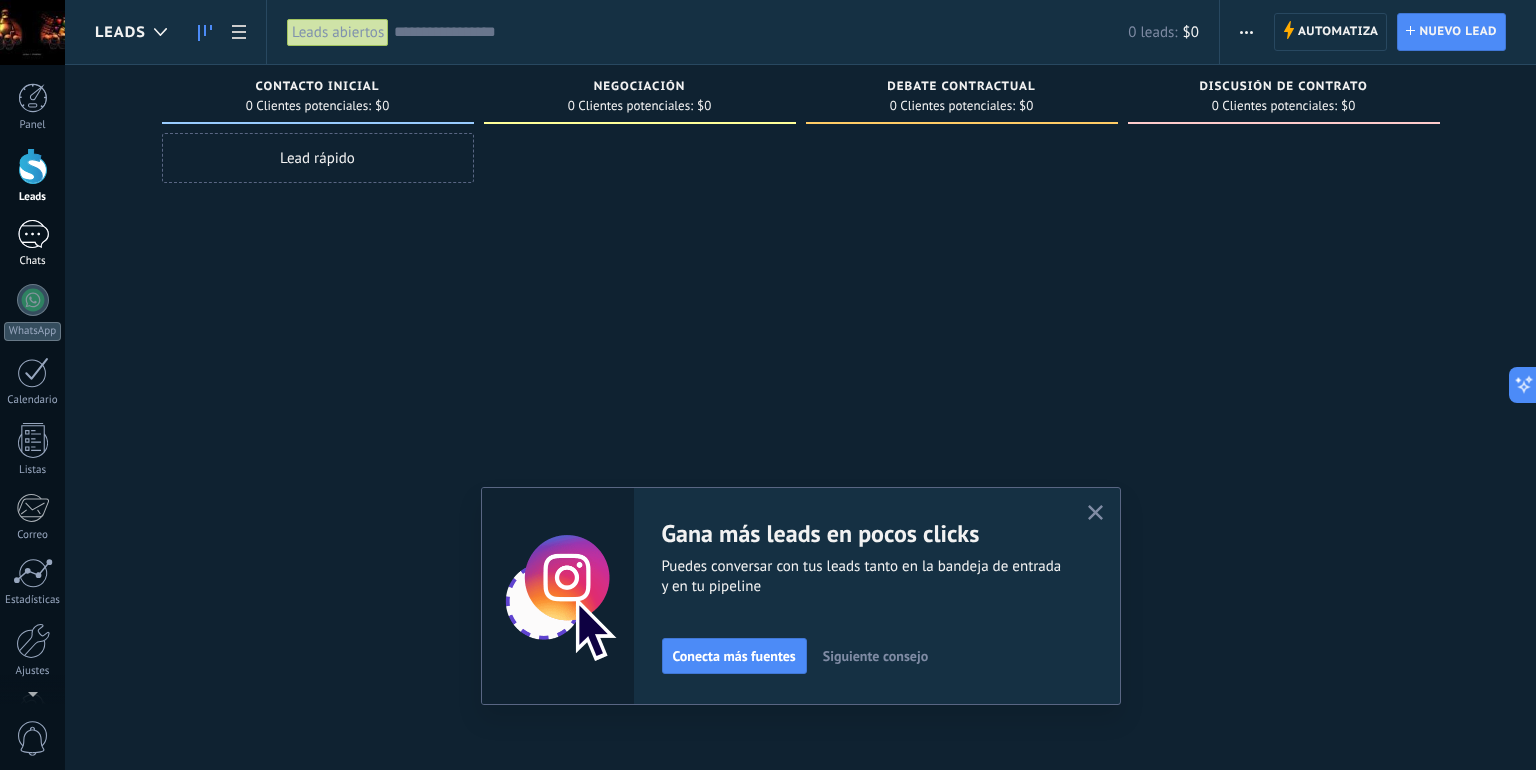 click at bounding box center [33, 234] 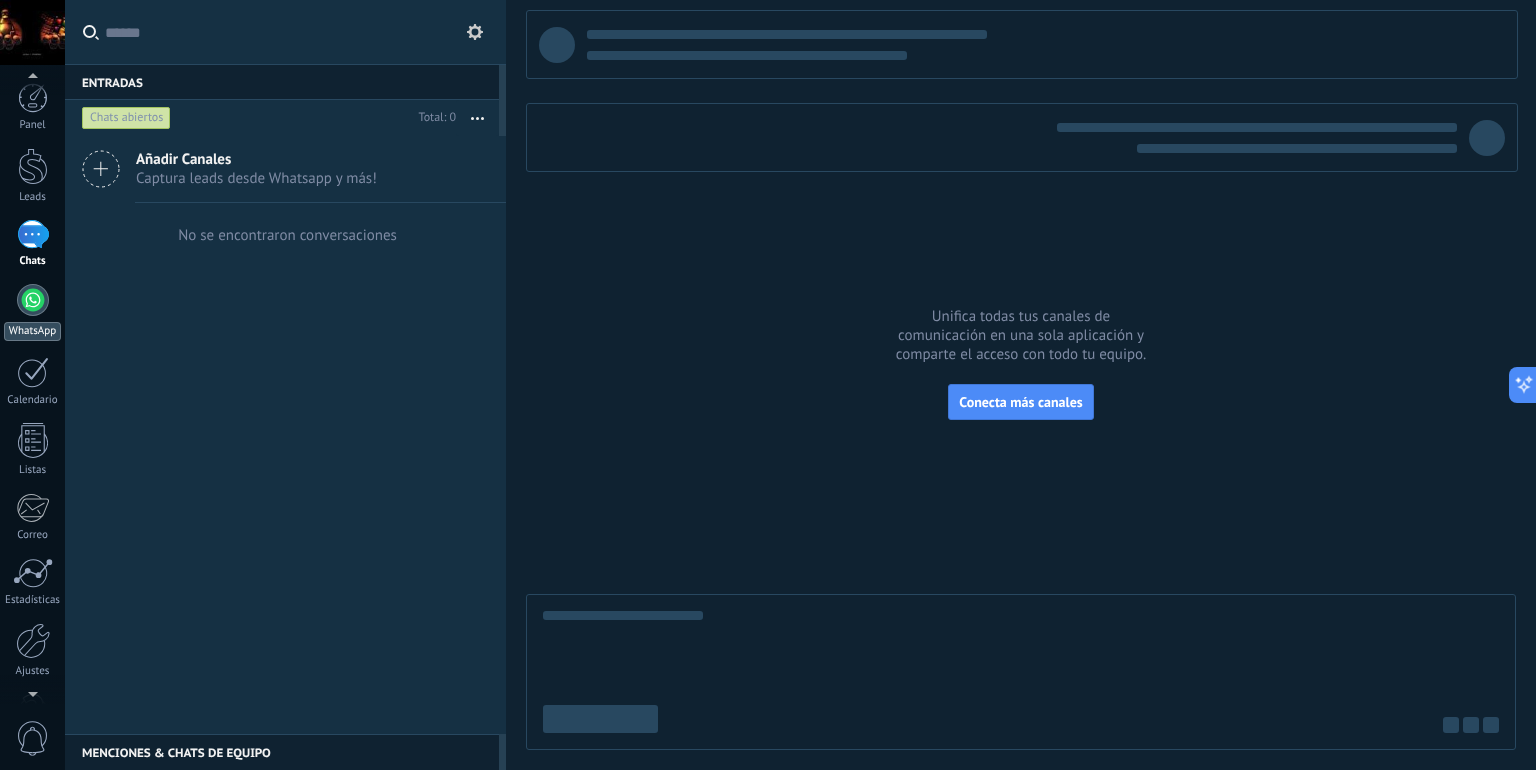 scroll, scrollTop: 61, scrollLeft: 0, axis: vertical 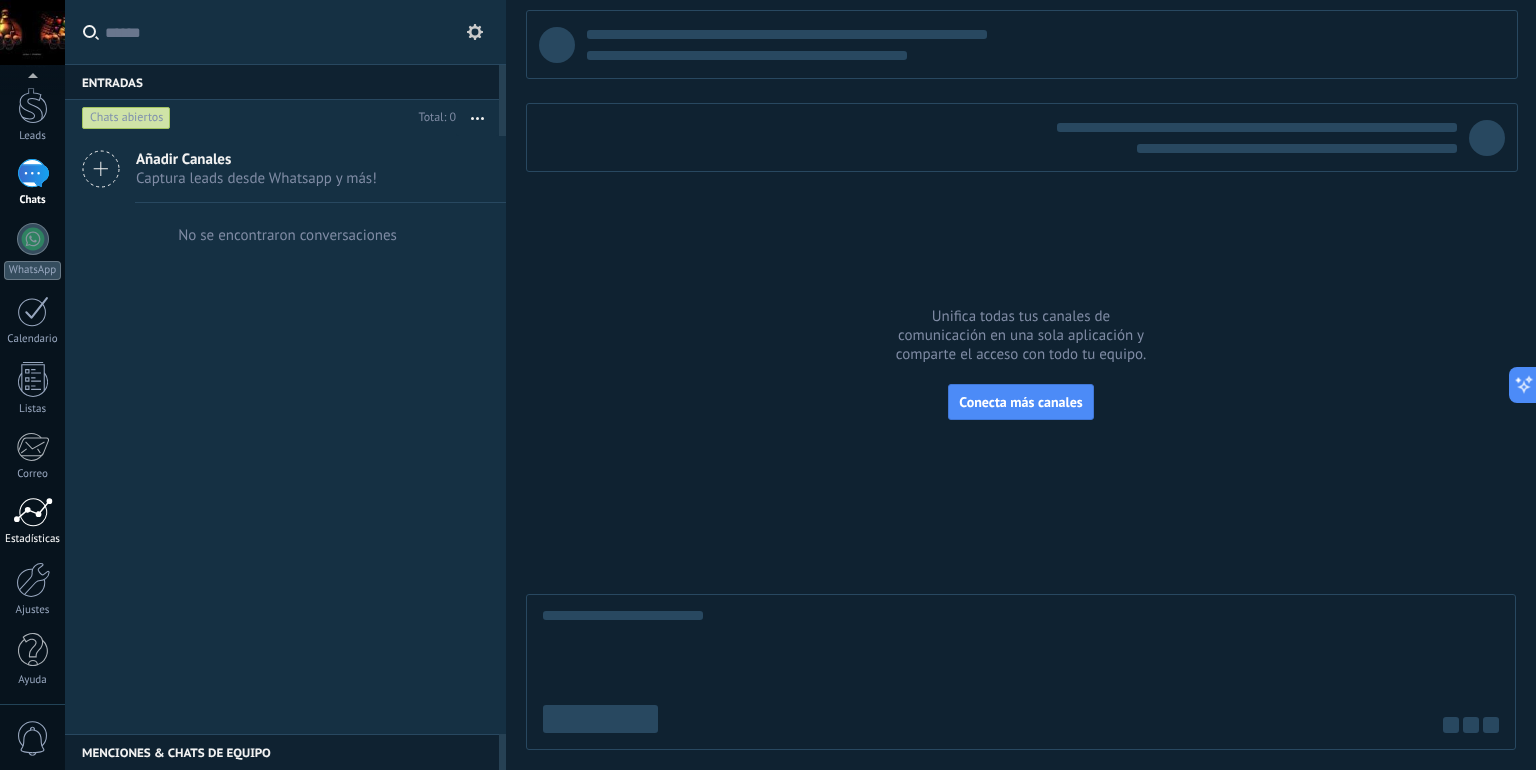 click on "Estadísticas" at bounding box center (32, 521) 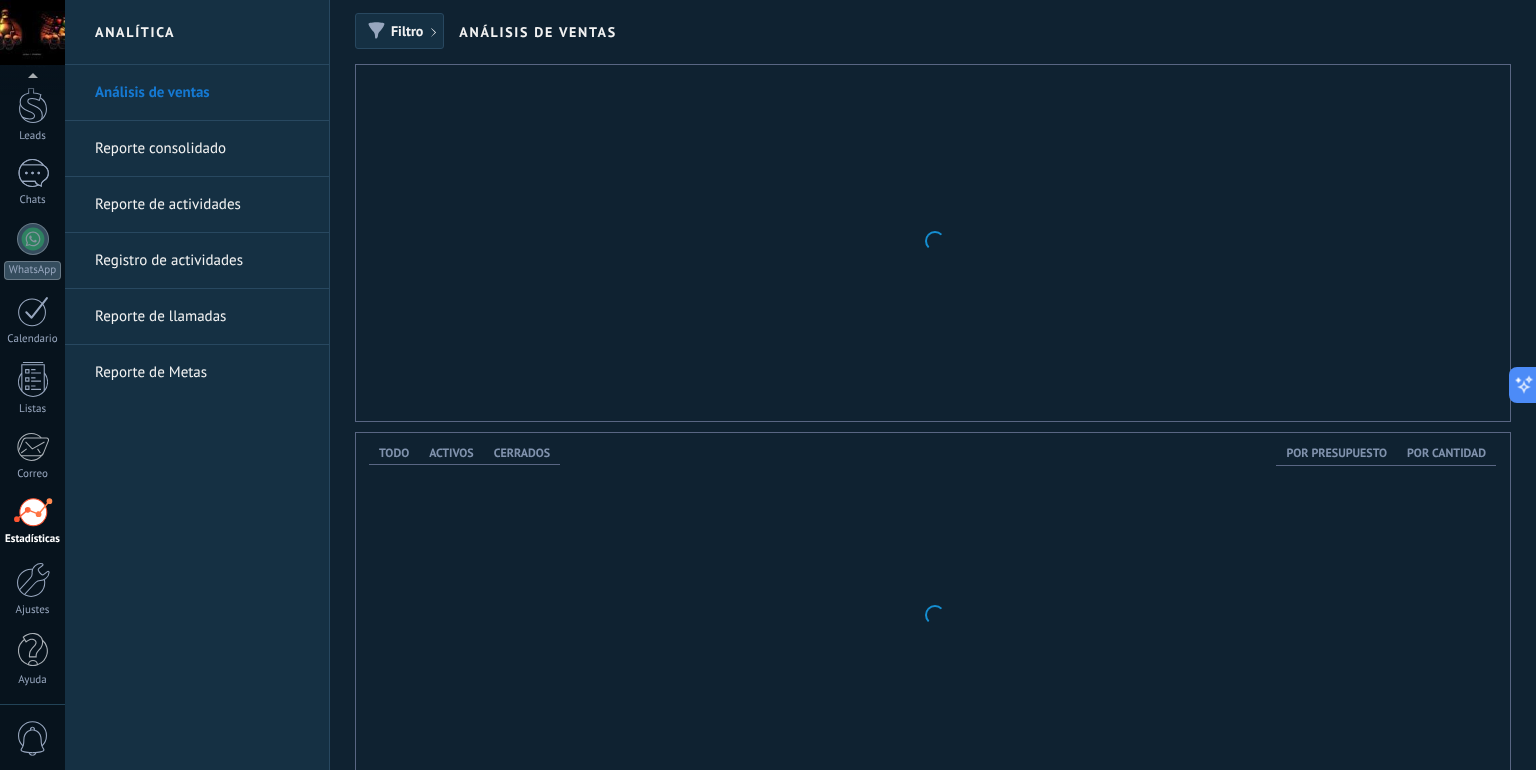 scroll, scrollTop: 61, scrollLeft: 0, axis: vertical 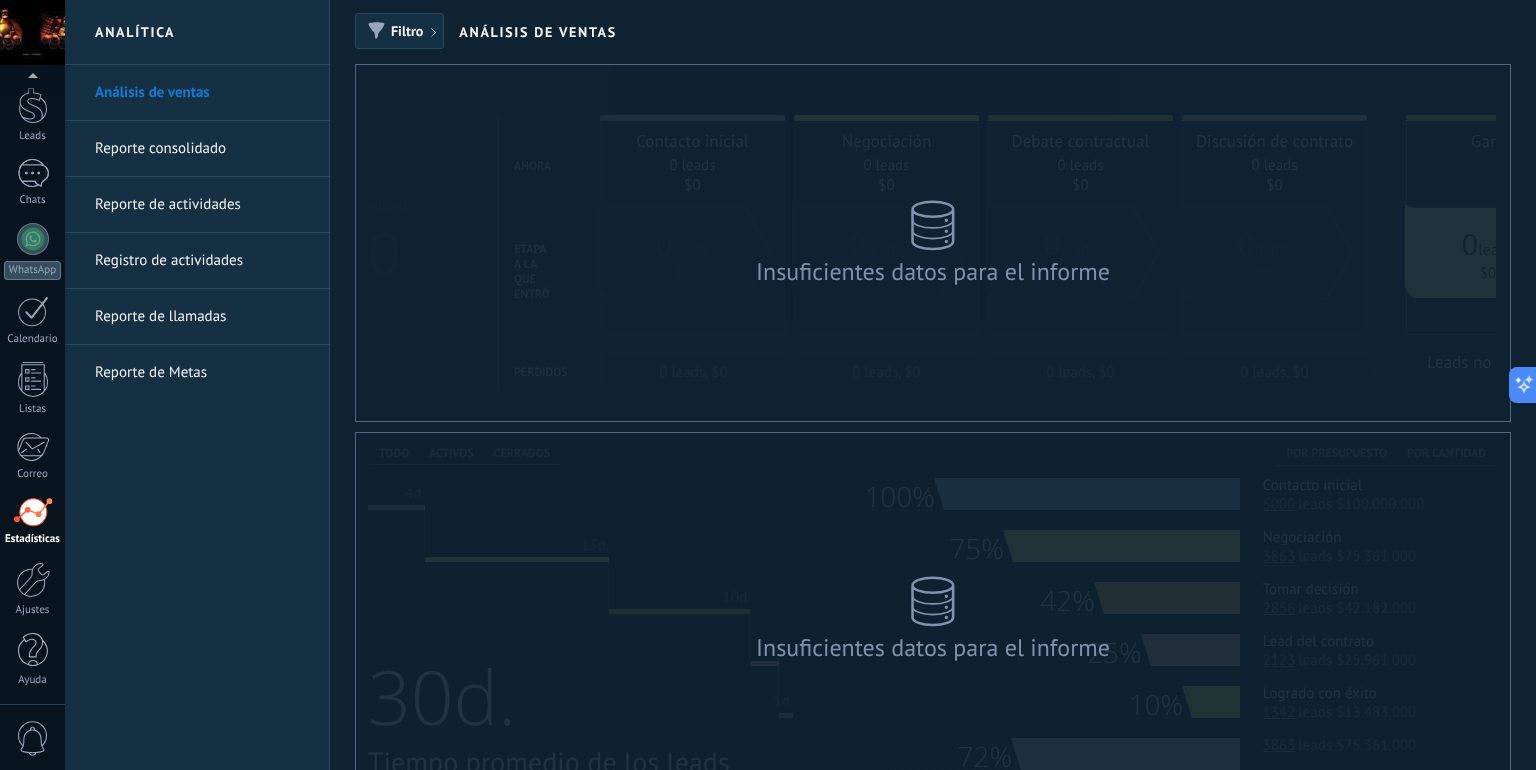 click on "Insuficientes datos para el informe" at bounding box center [933, 619] 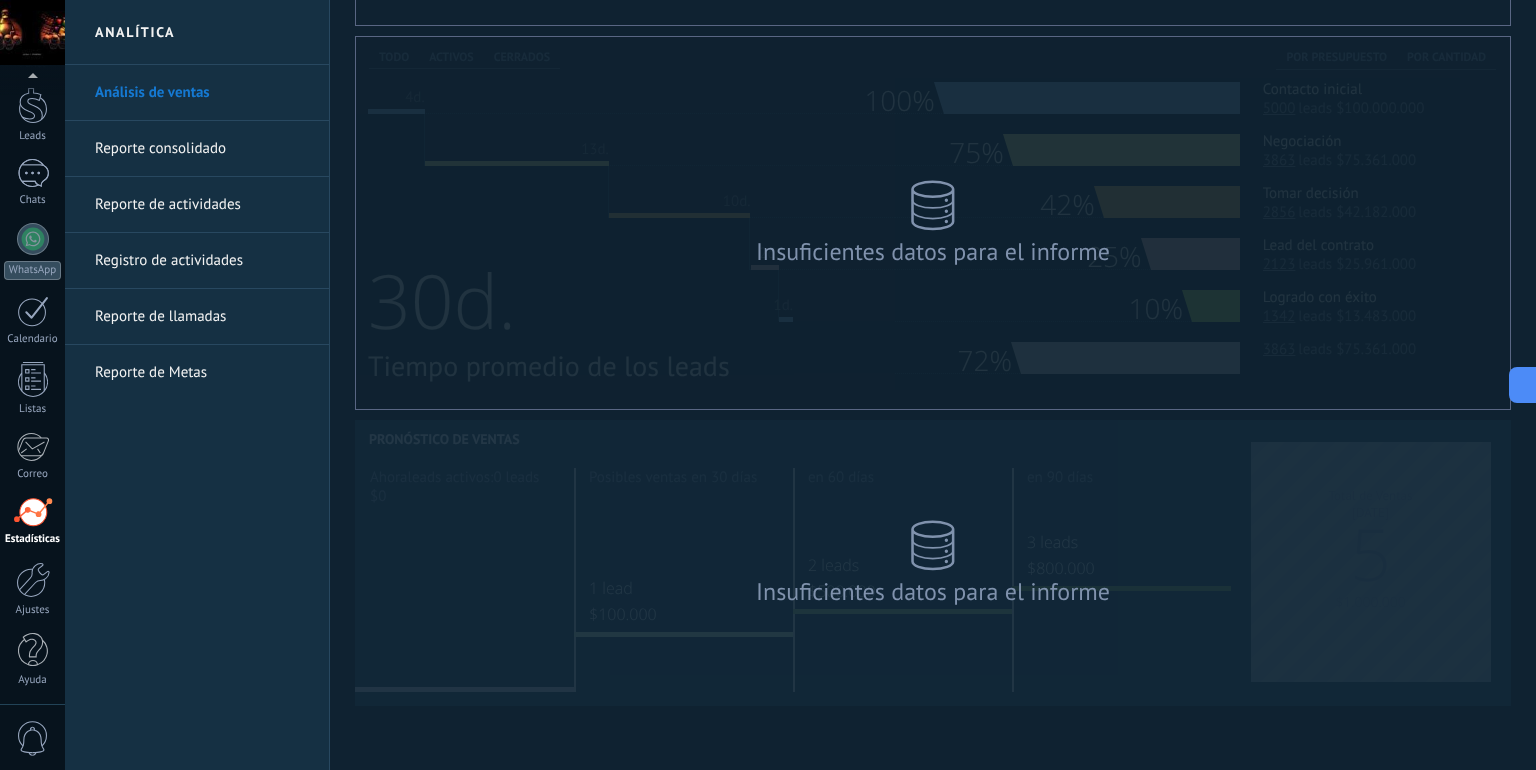 scroll, scrollTop: 0, scrollLeft: 0, axis: both 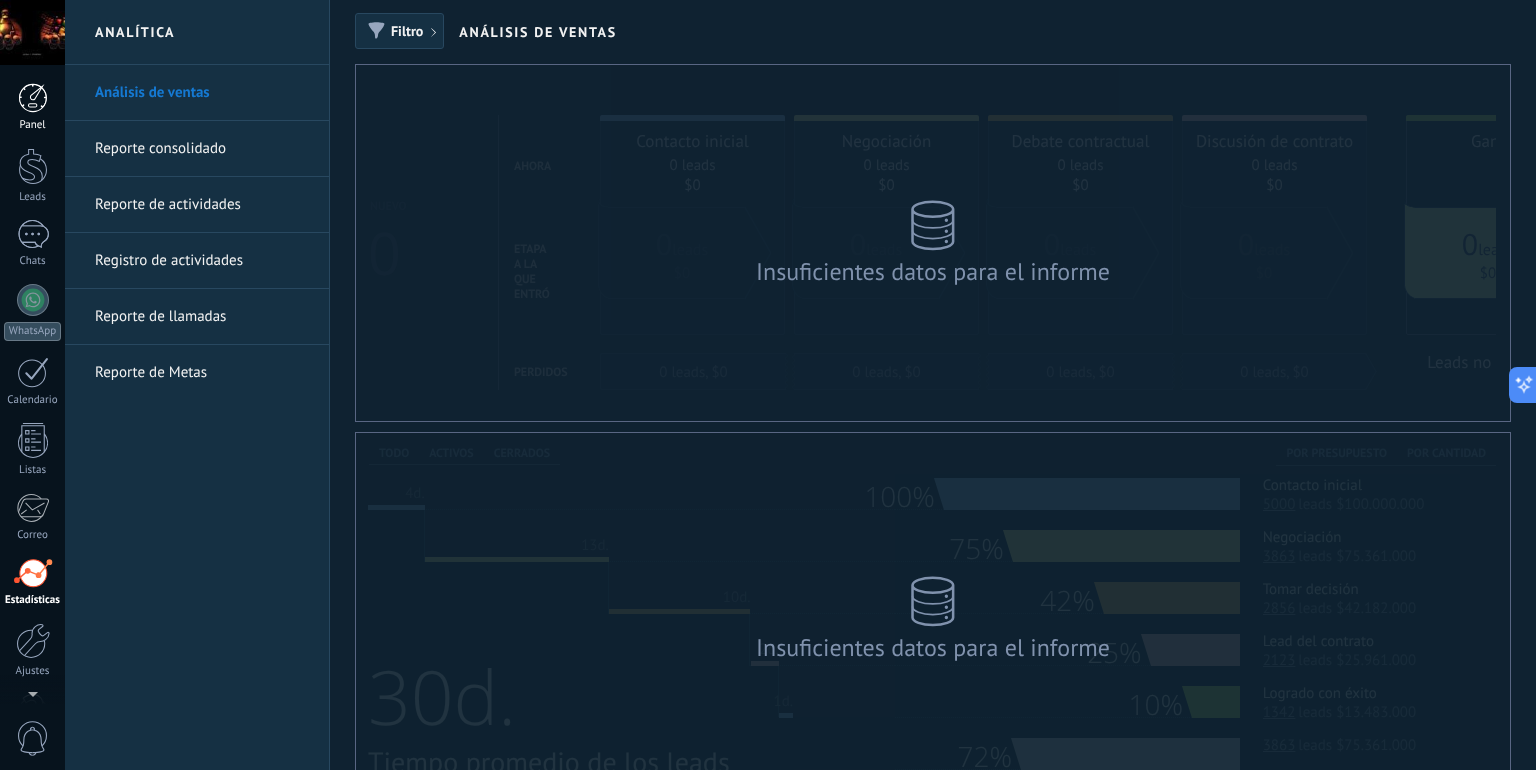 click at bounding box center (33, 98) 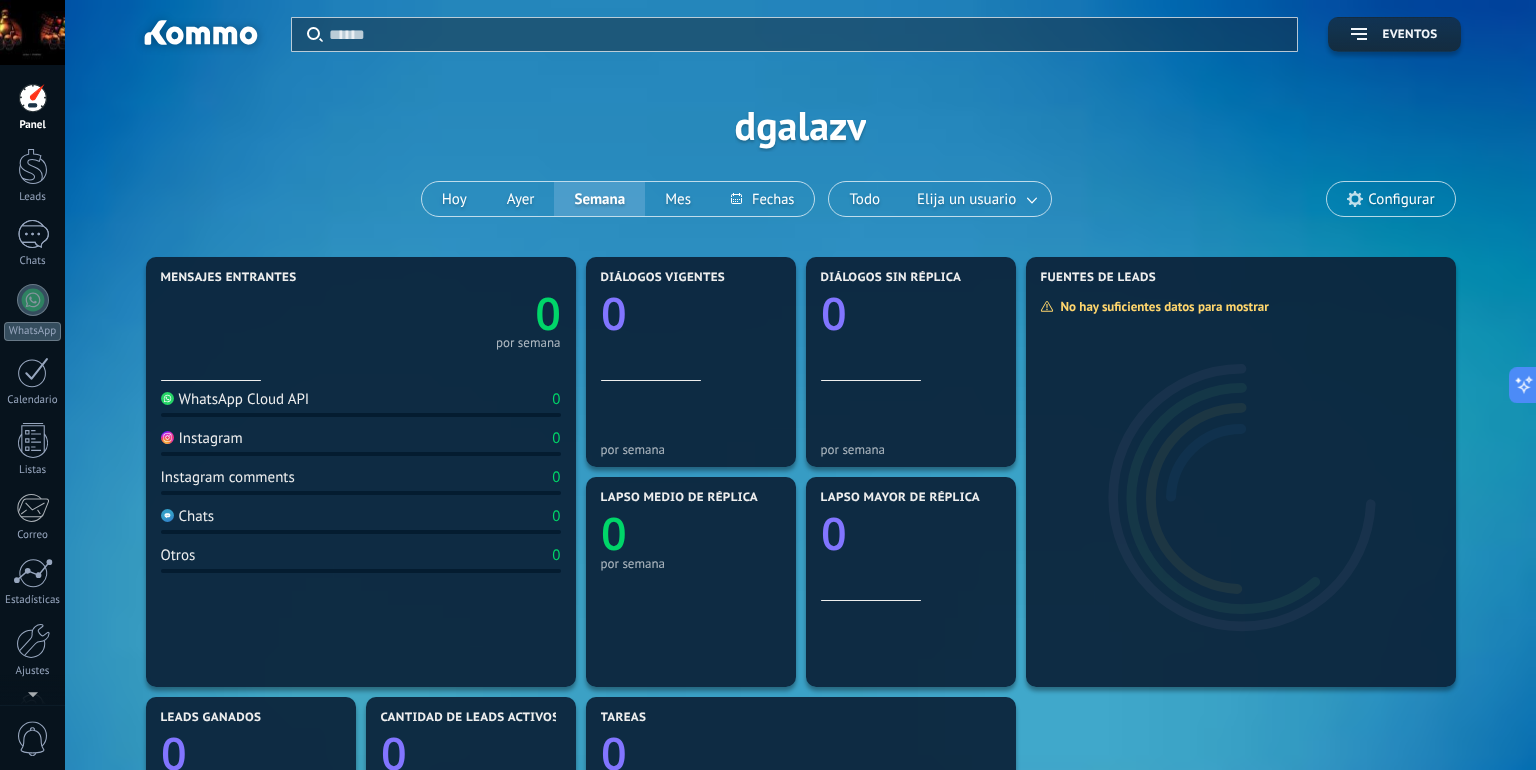 scroll, scrollTop: 0, scrollLeft: 0, axis: both 